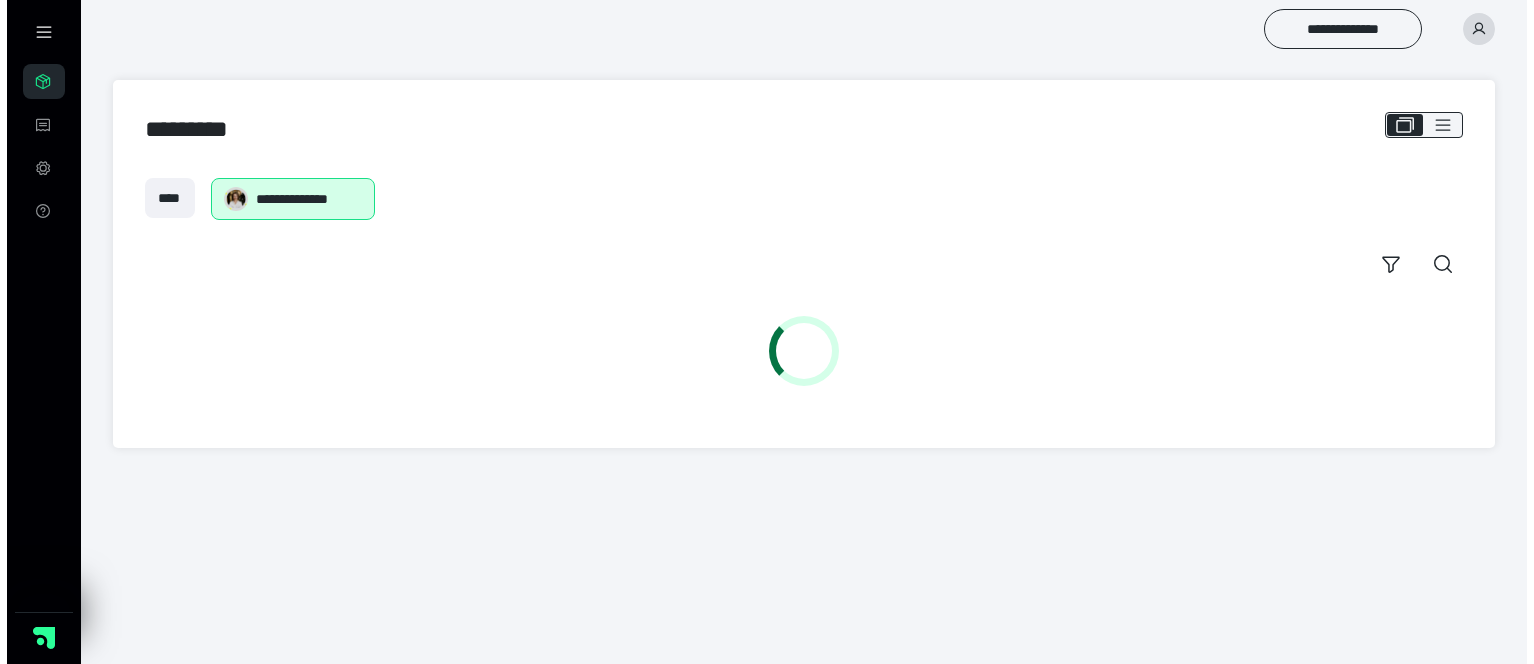 scroll, scrollTop: 0, scrollLeft: 0, axis: both 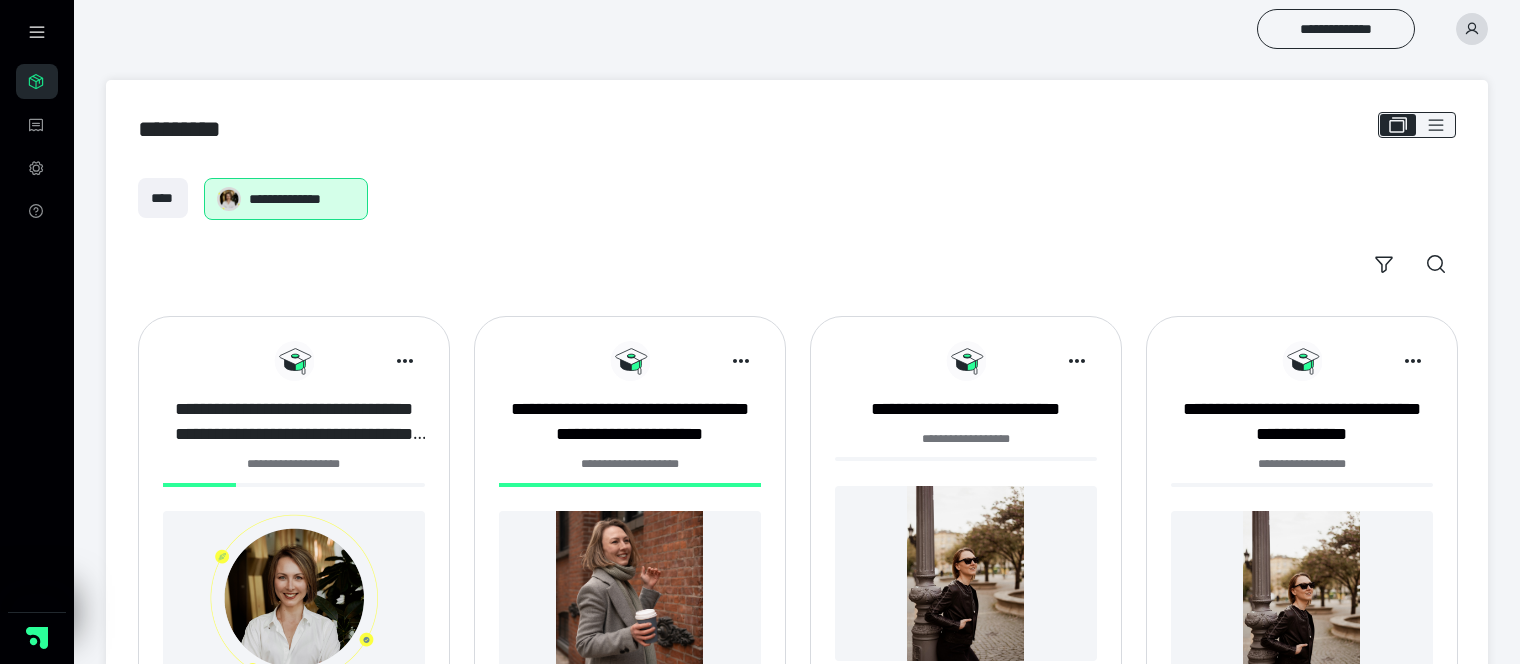 click on "**********" at bounding box center [294, 422] 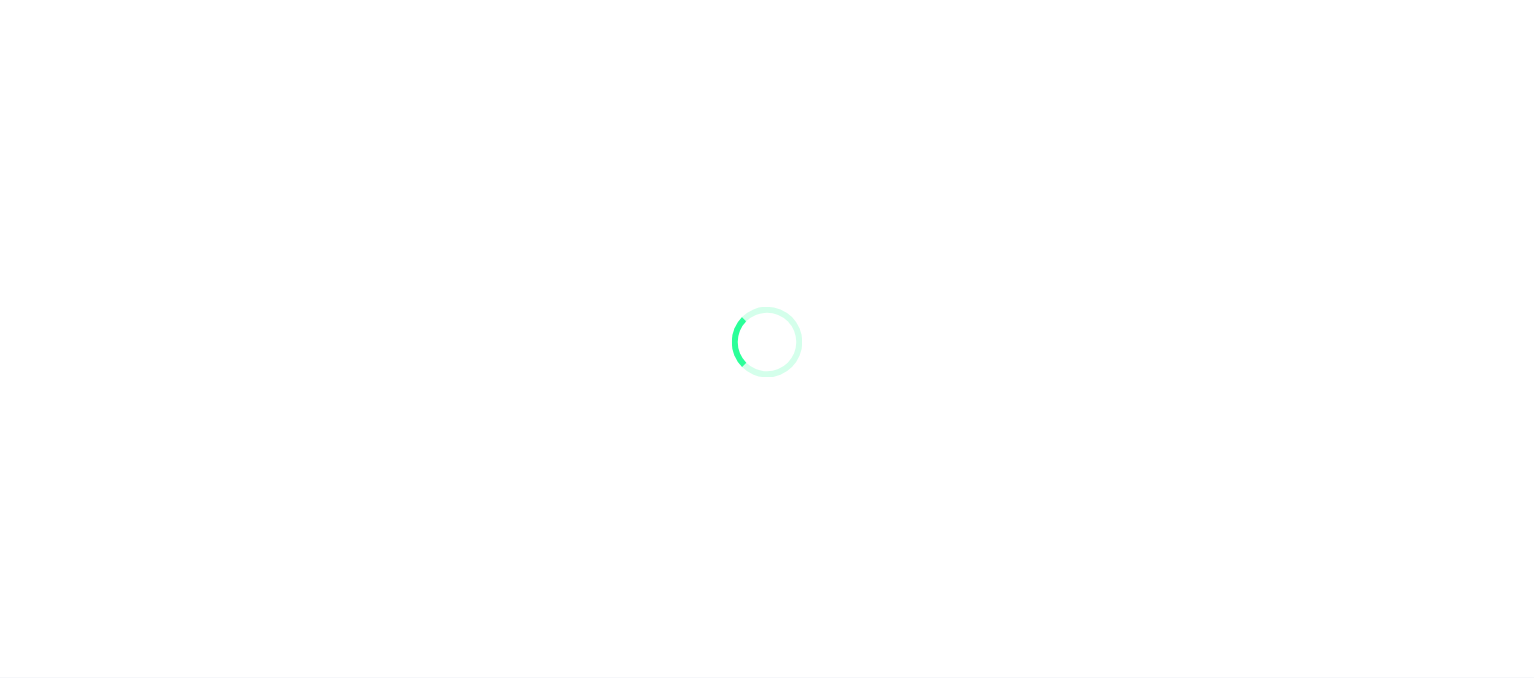 scroll, scrollTop: 0, scrollLeft: 0, axis: both 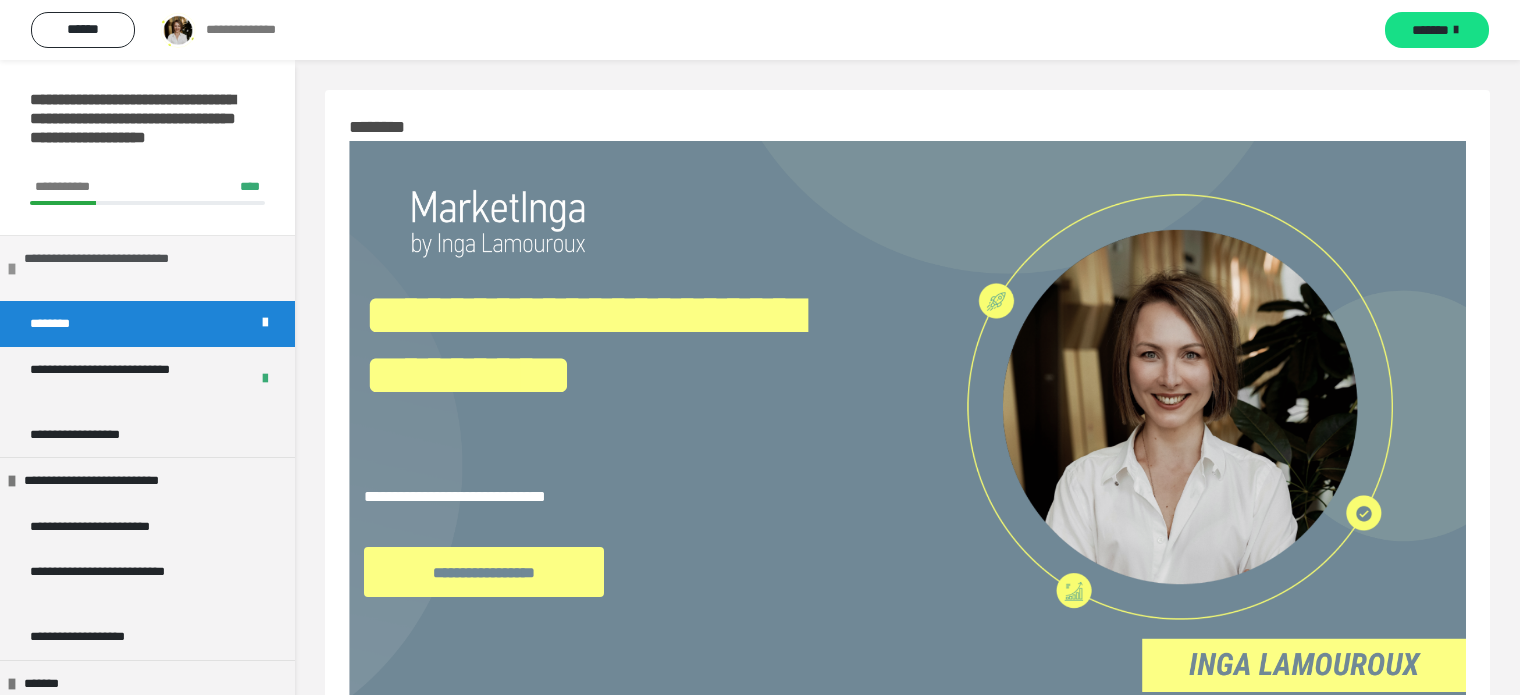 click on "**********" at bounding box center [144, 268] 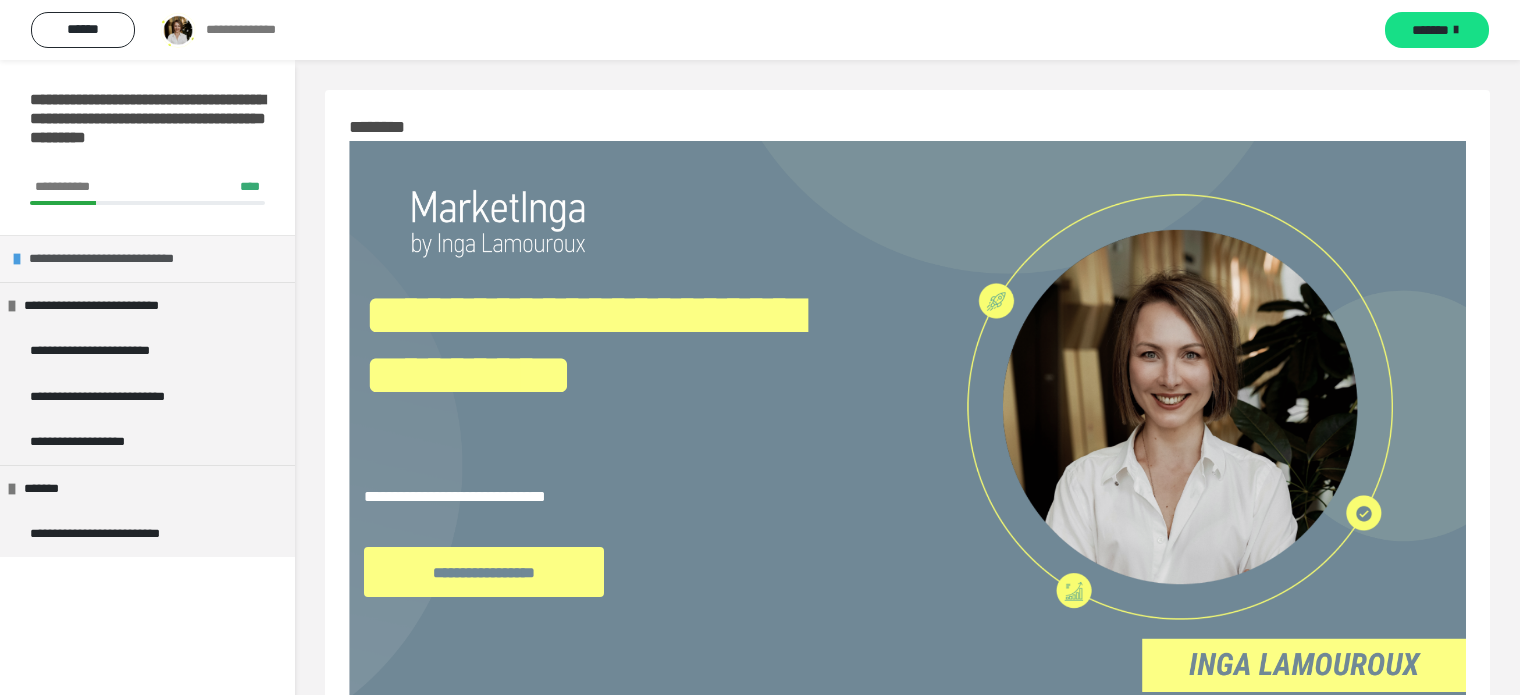 click on "**********" at bounding box center [151, 259] 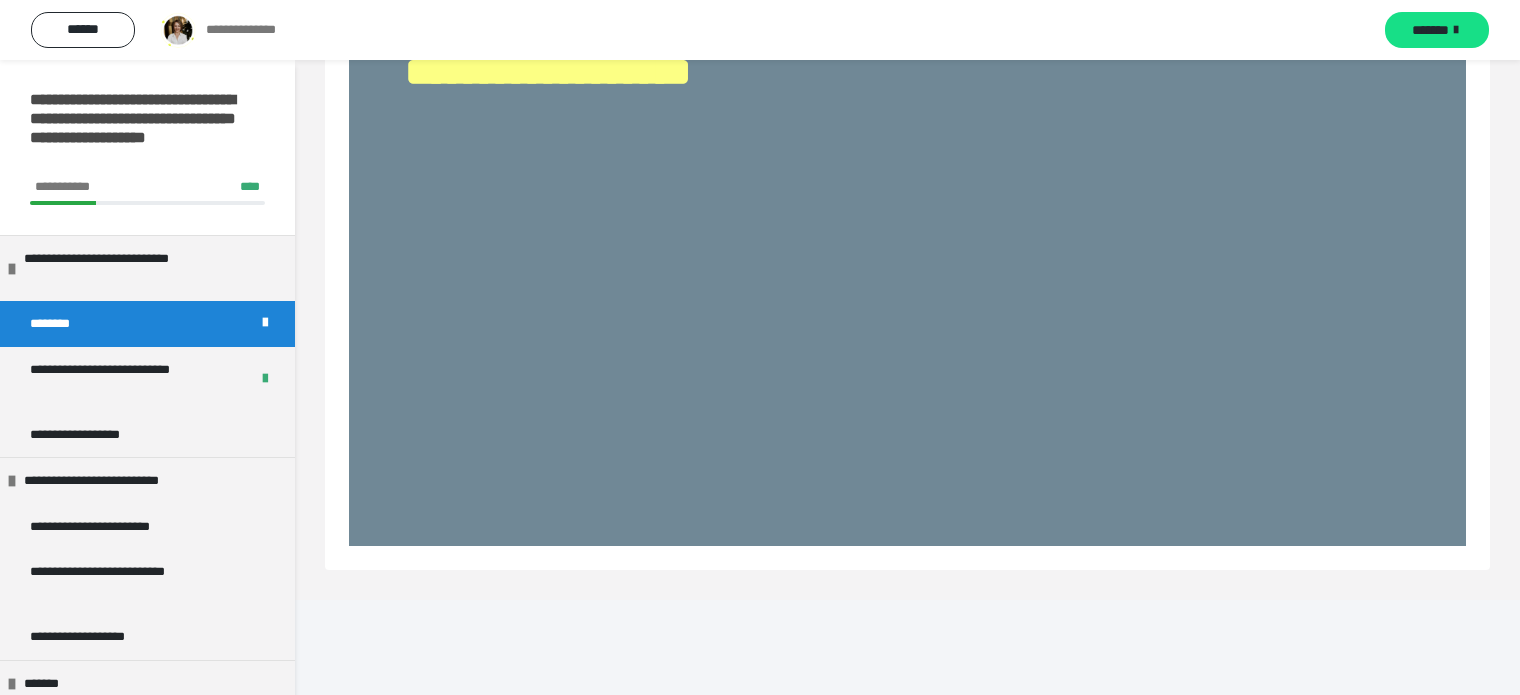 scroll, scrollTop: 2744, scrollLeft: 0, axis: vertical 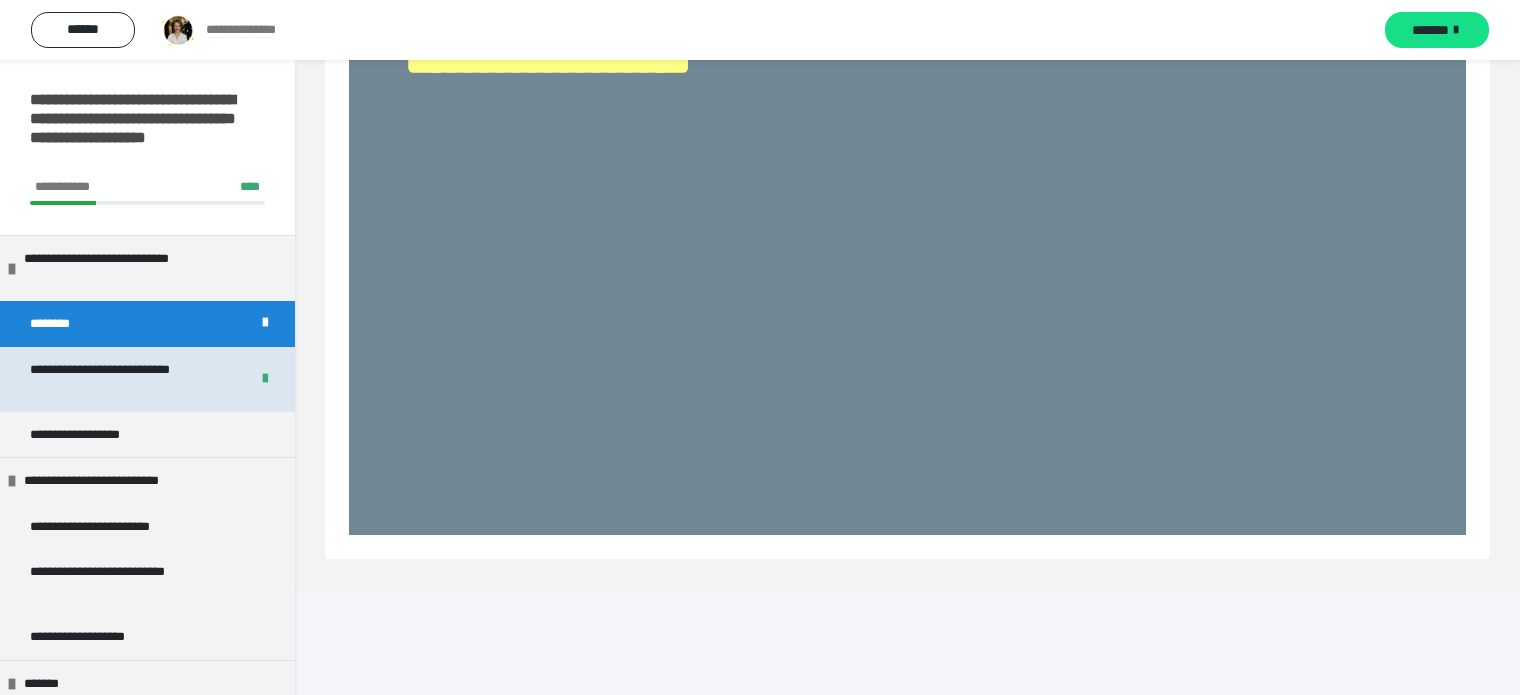 click on "**********" at bounding box center (124, 379) 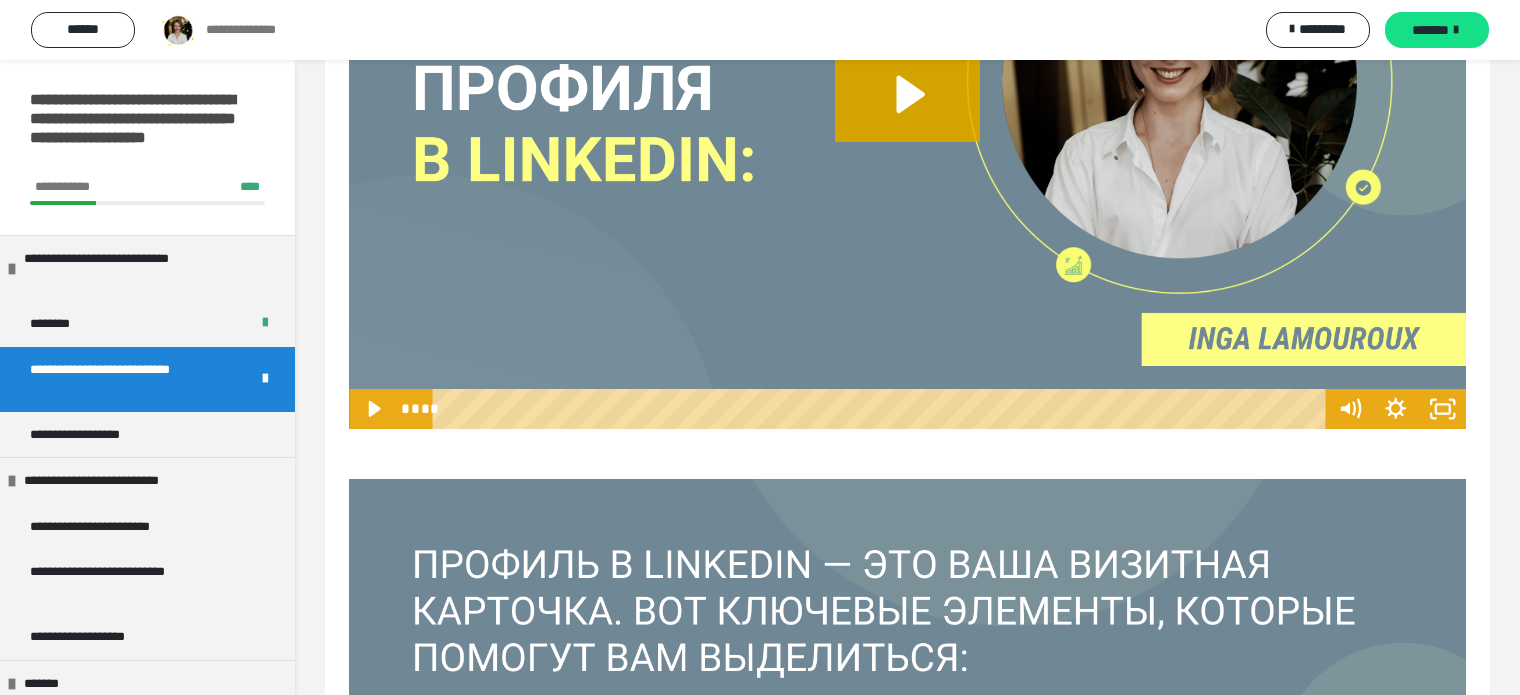 scroll, scrollTop: 2544, scrollLeft: 0, axis: vertical 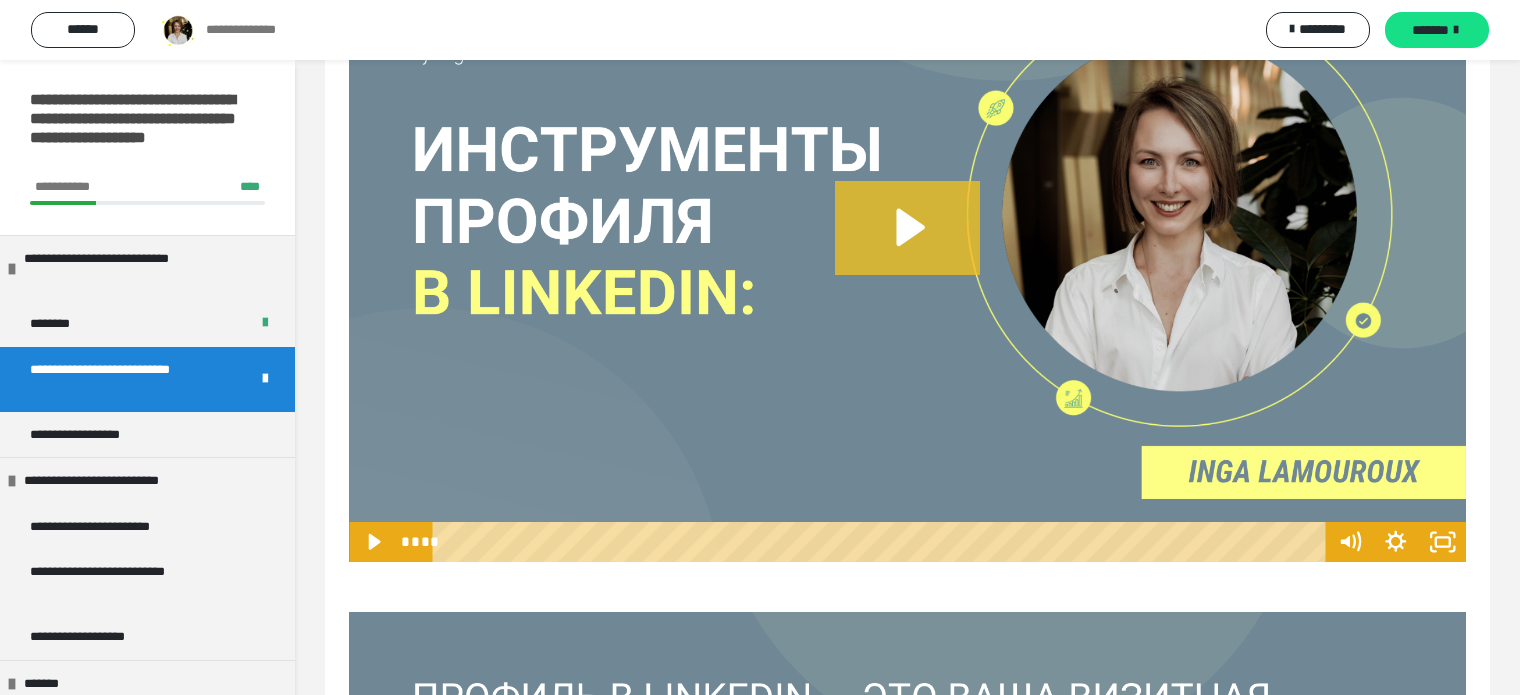 click 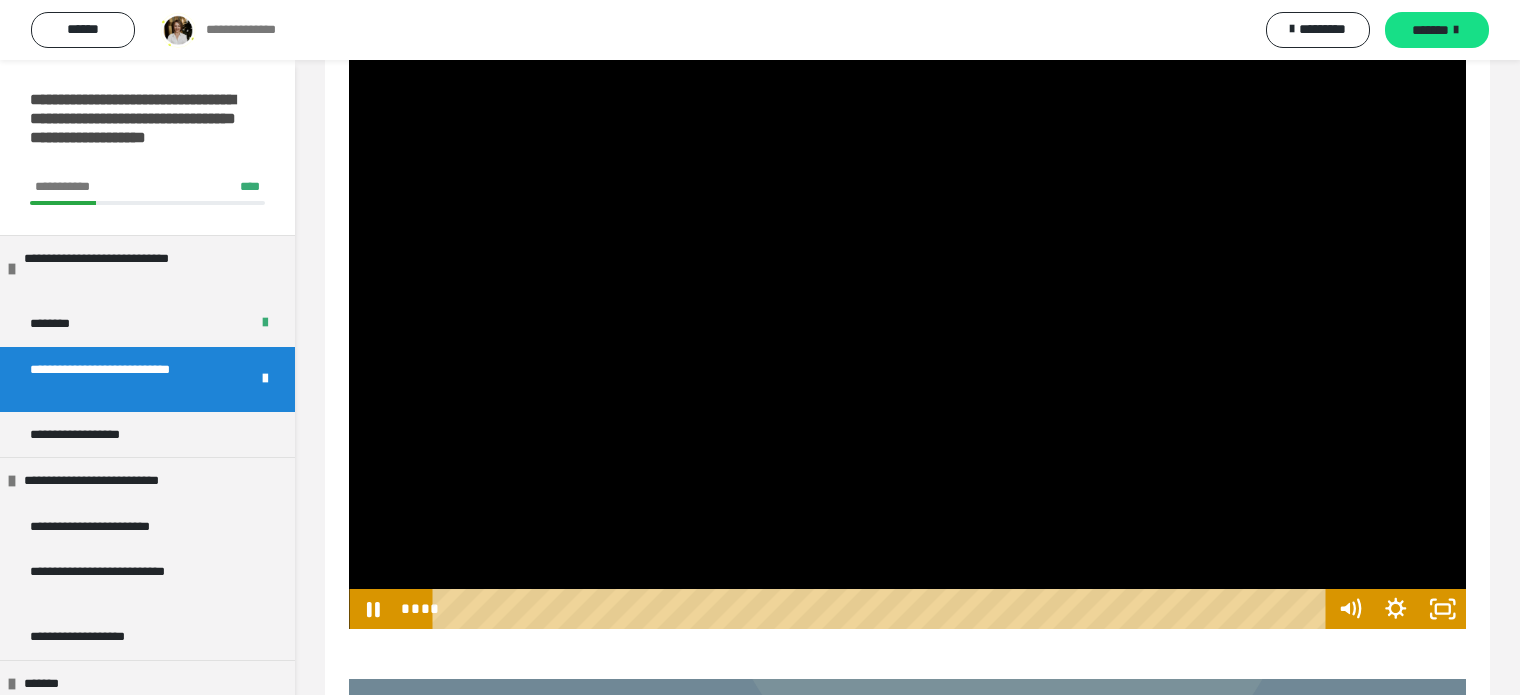 scroll, scrollTop: 2410, scrollLeft: 0, axis: vertical 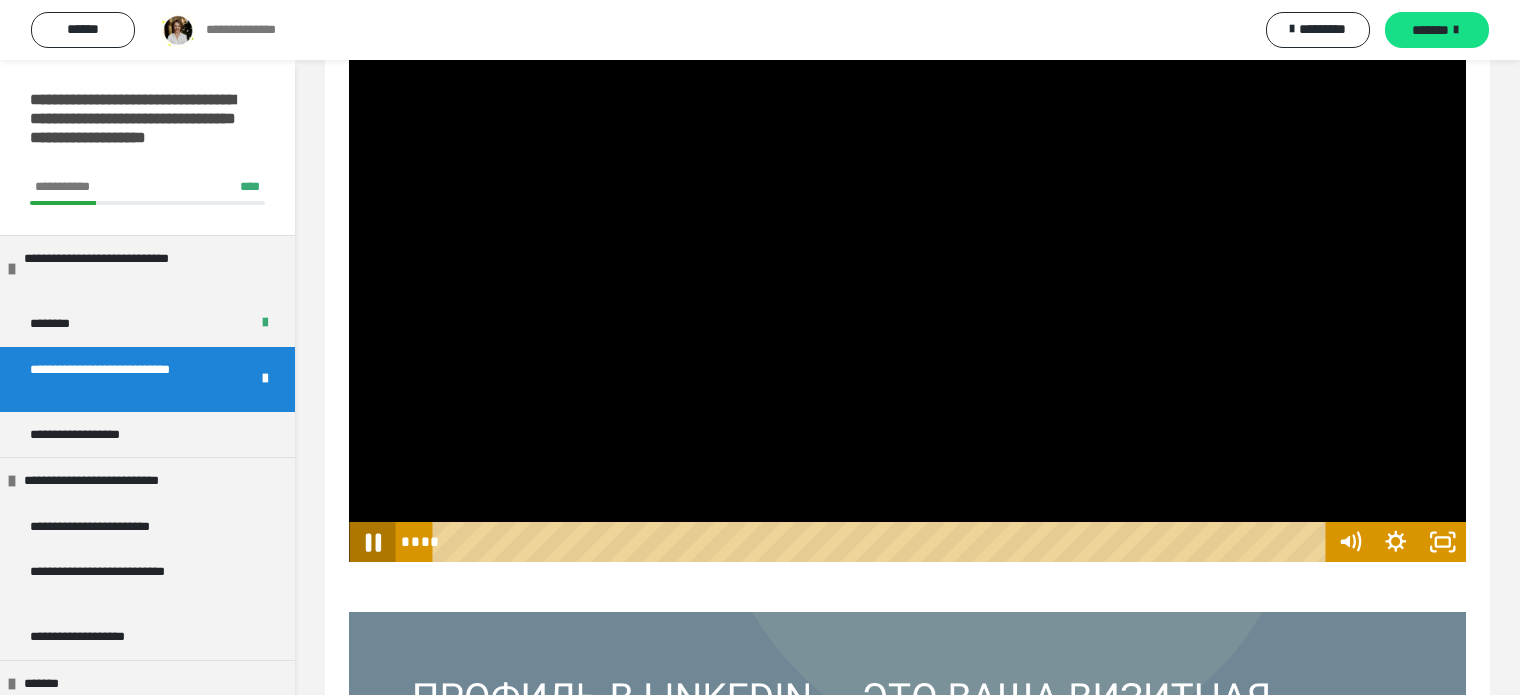 click 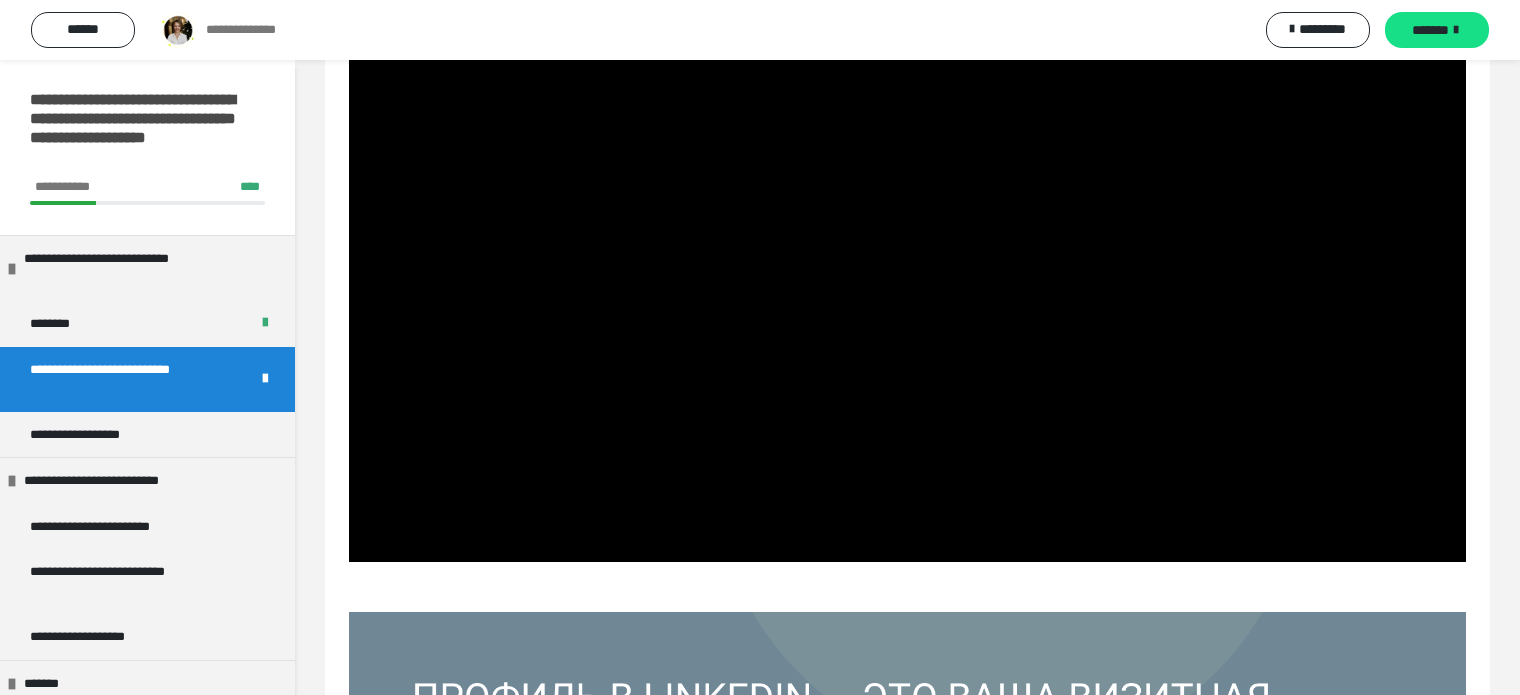 type 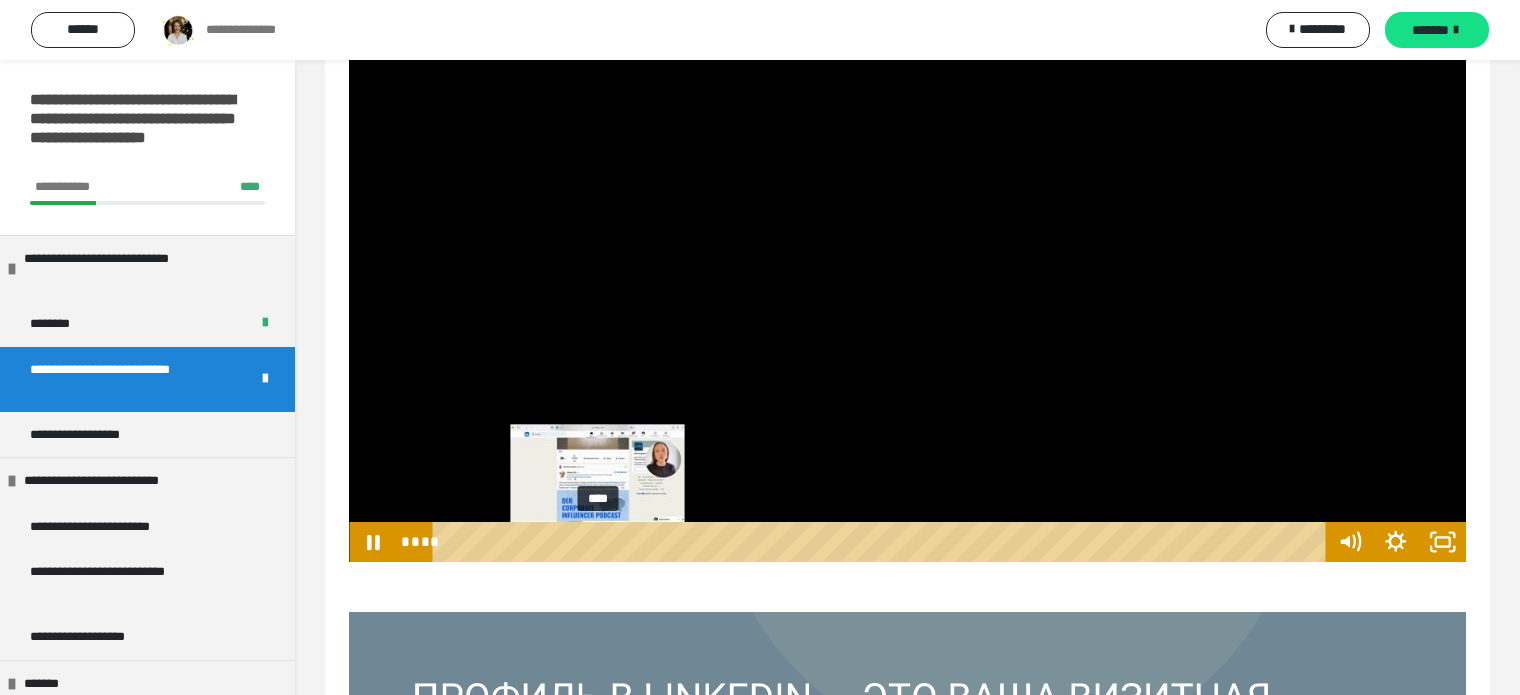 click on "****" at bounding box center [882, 542] 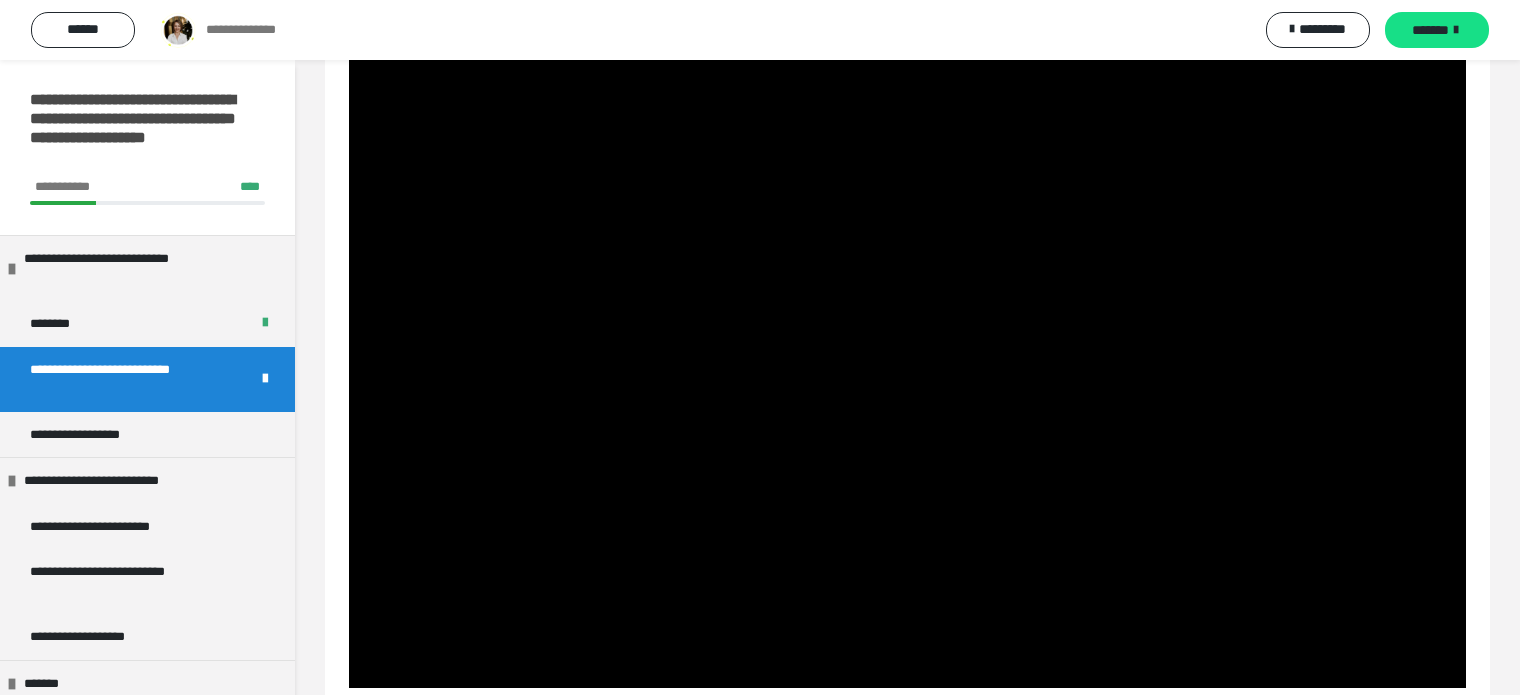 scroll, scrollTop: 2485, scrollLeft: 0, axis: vertical 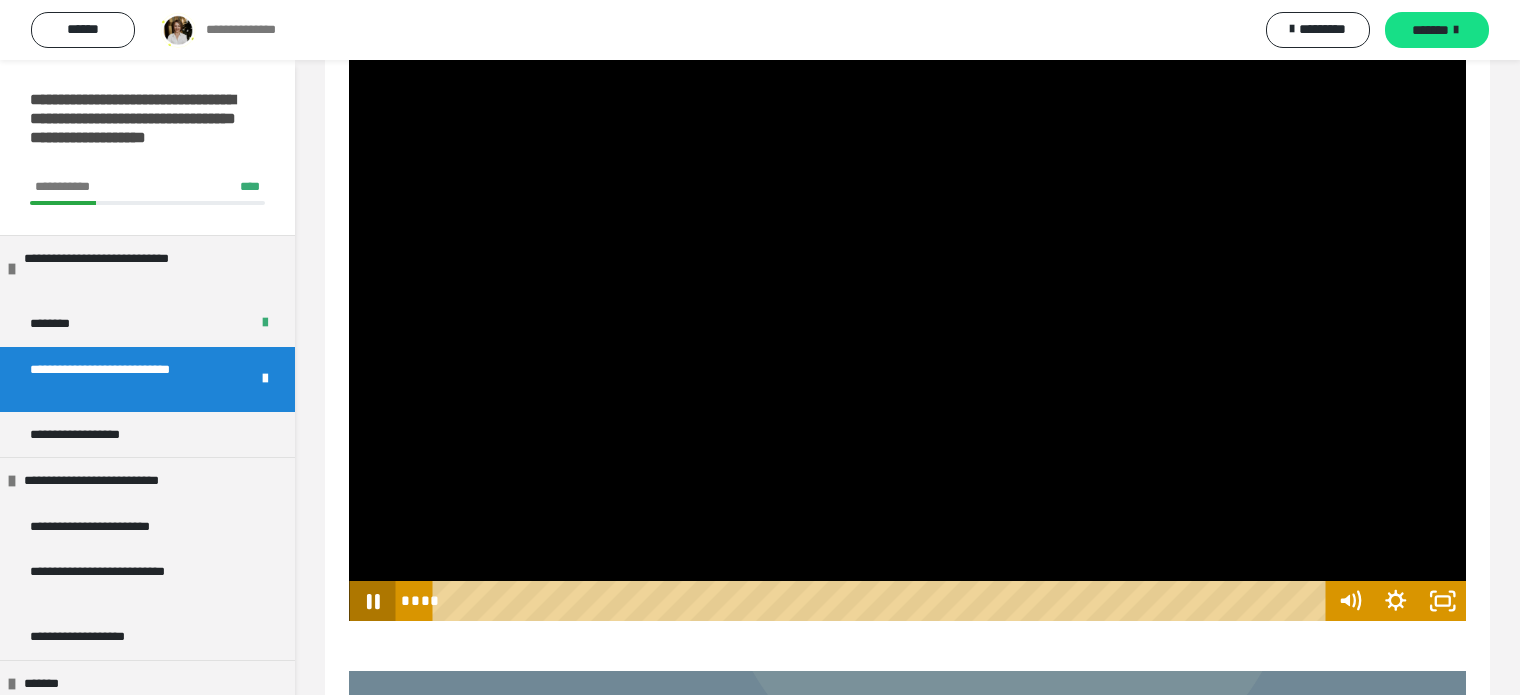 click 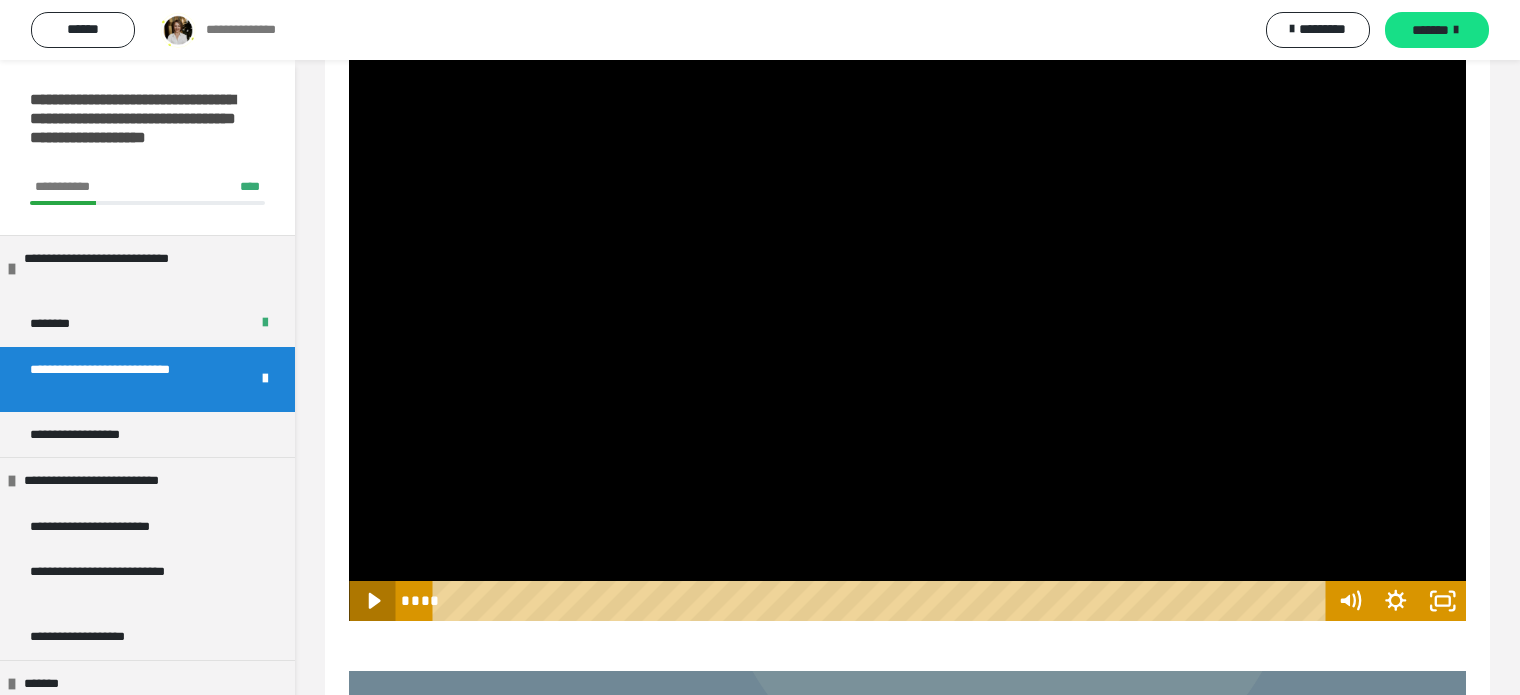 click 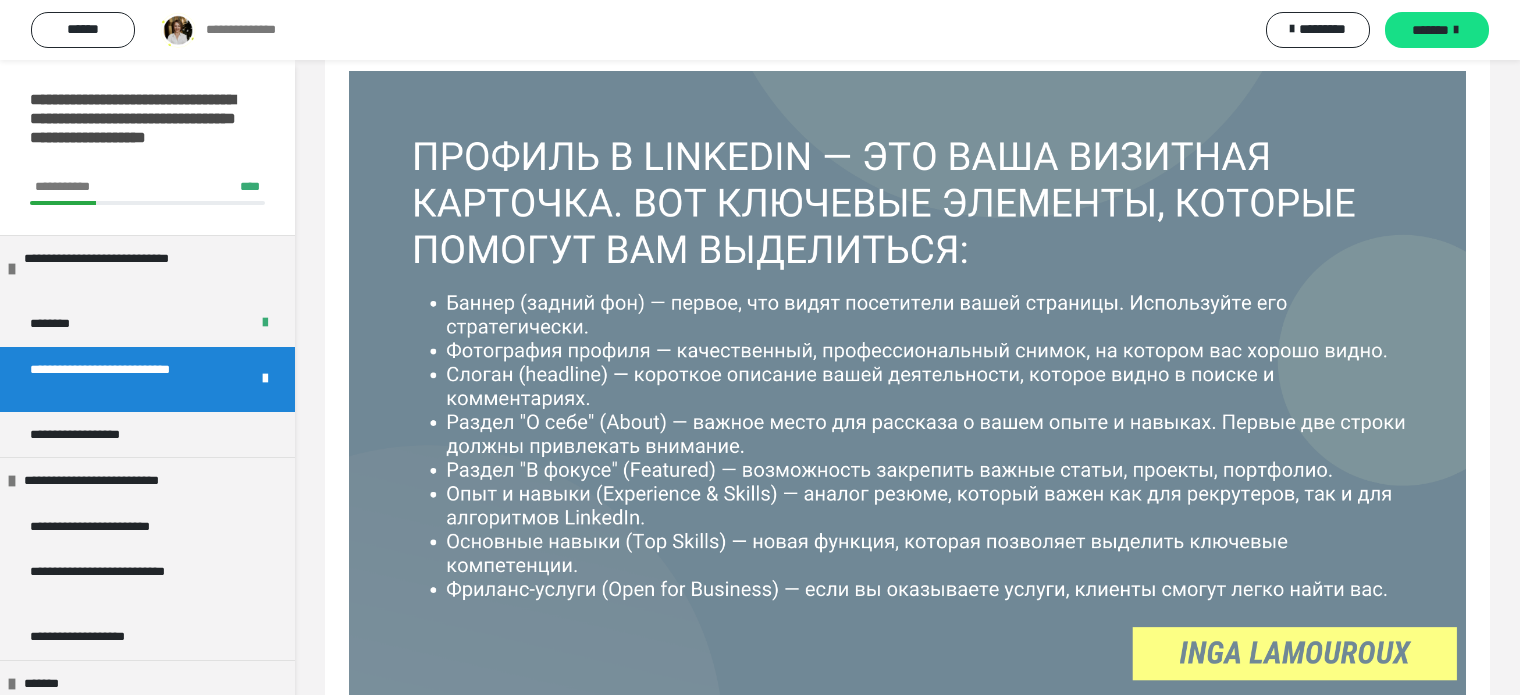 scroll, scrollTop: 3018, scrollLeft: 0, axis: vertical 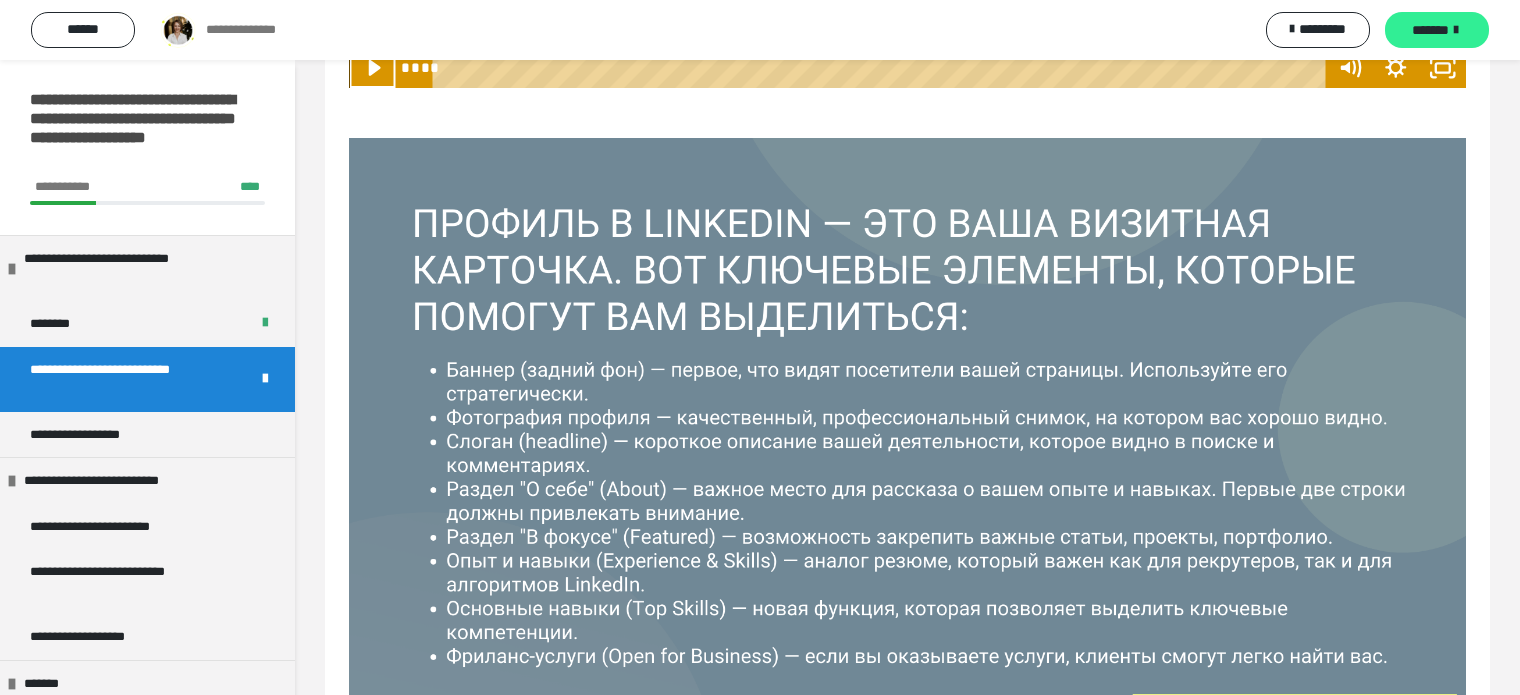 click on "*******" at bounding box center [1430, 30] 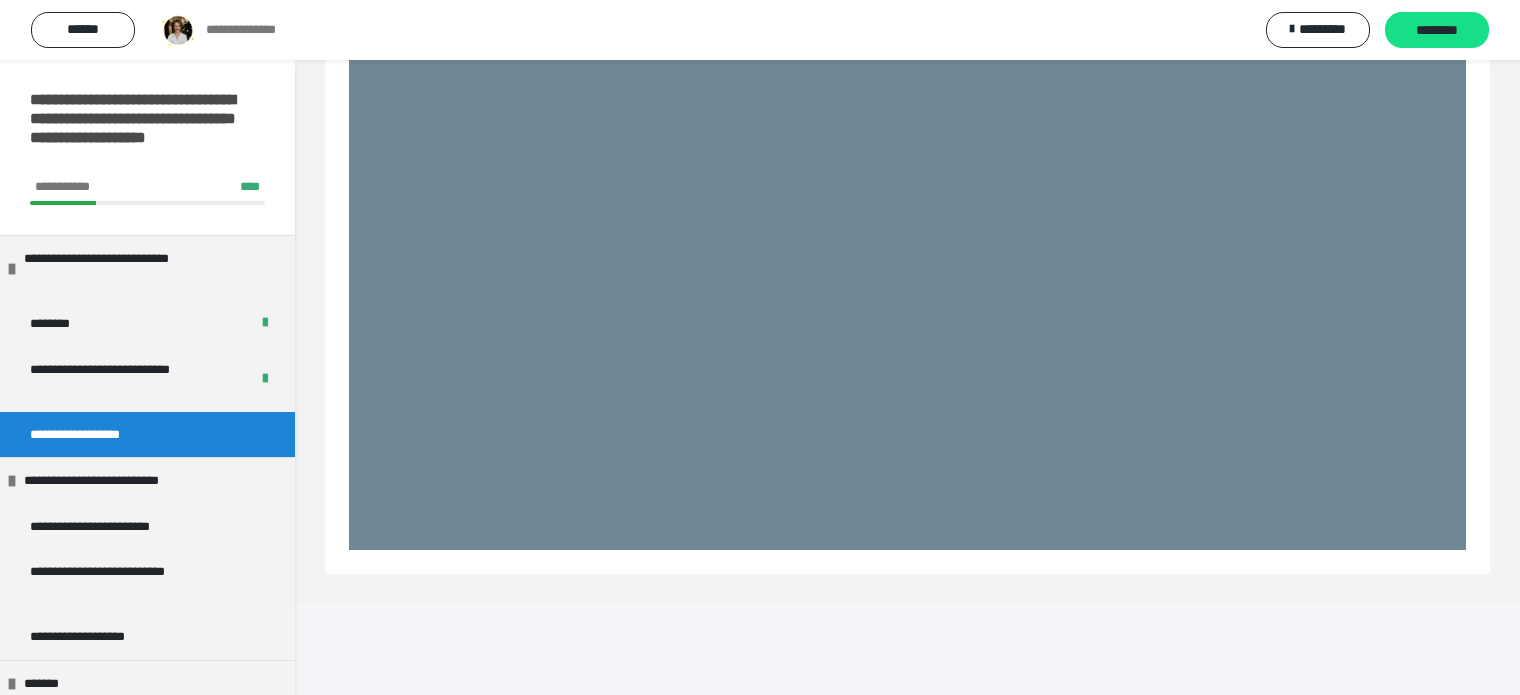 scroll, scrollTop: 2818, scrollLeft: 0, axis: vertical 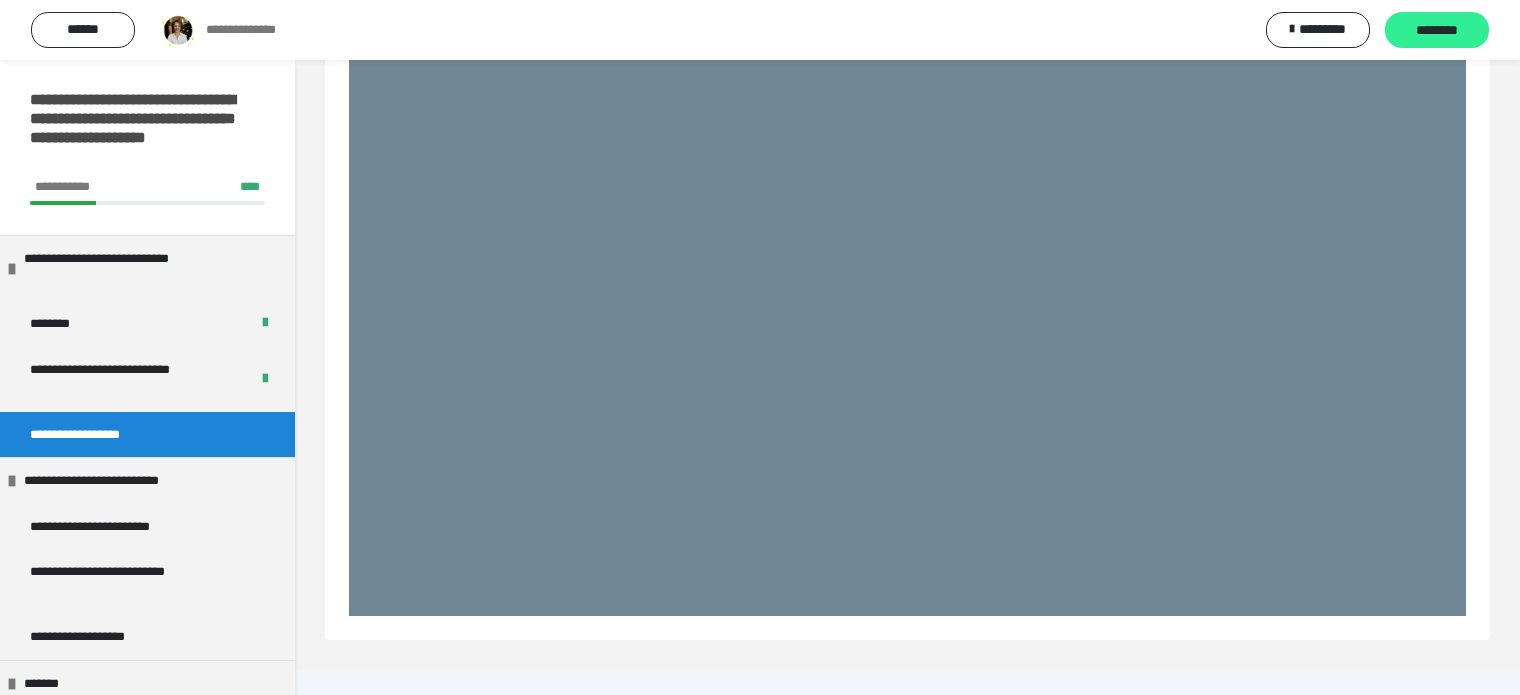 click on "********" at bounding box center (1437, 31) 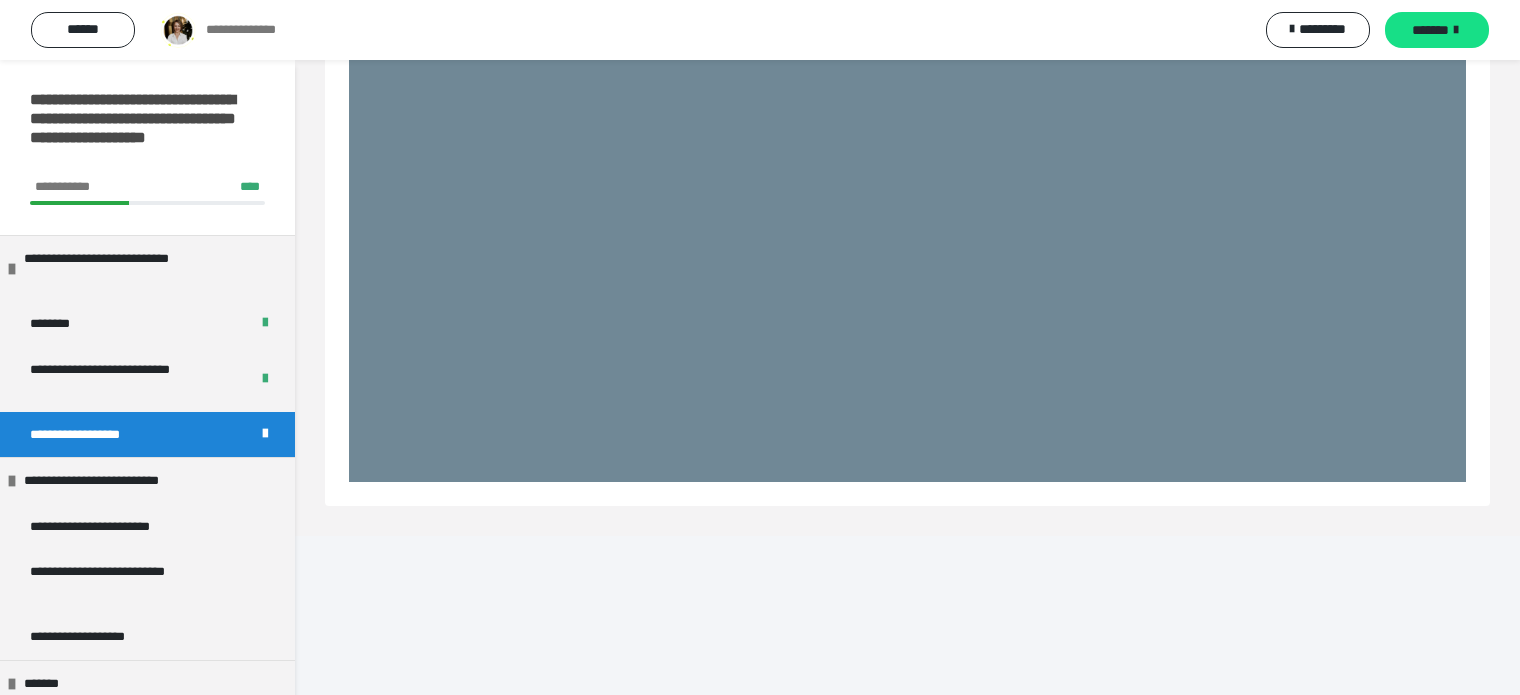 scroll, scrollTop: 2752, scrollLeft: 0, axis: vertical 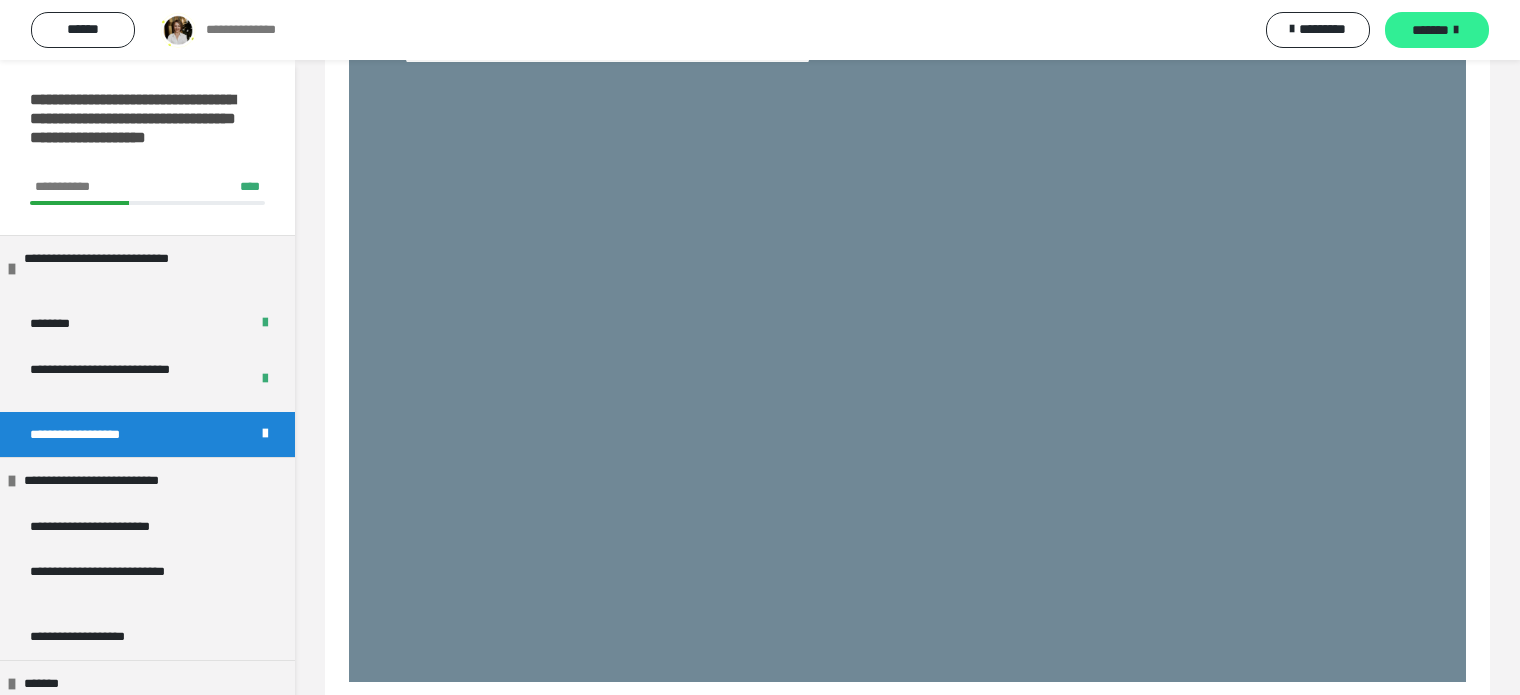 click on "*******" at bounding box center (1430, 30) 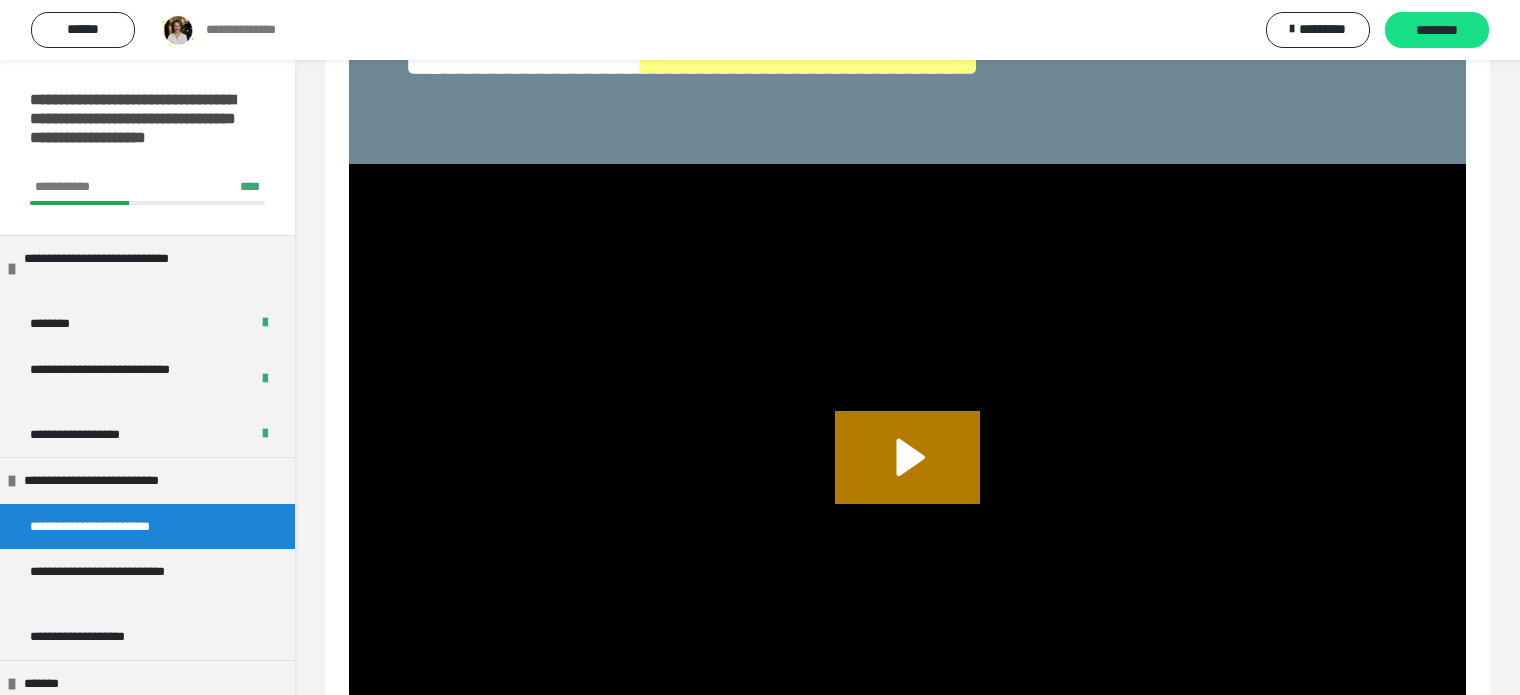scroll, scrollTop: 932, scrollLeft: 0, axis: vertical 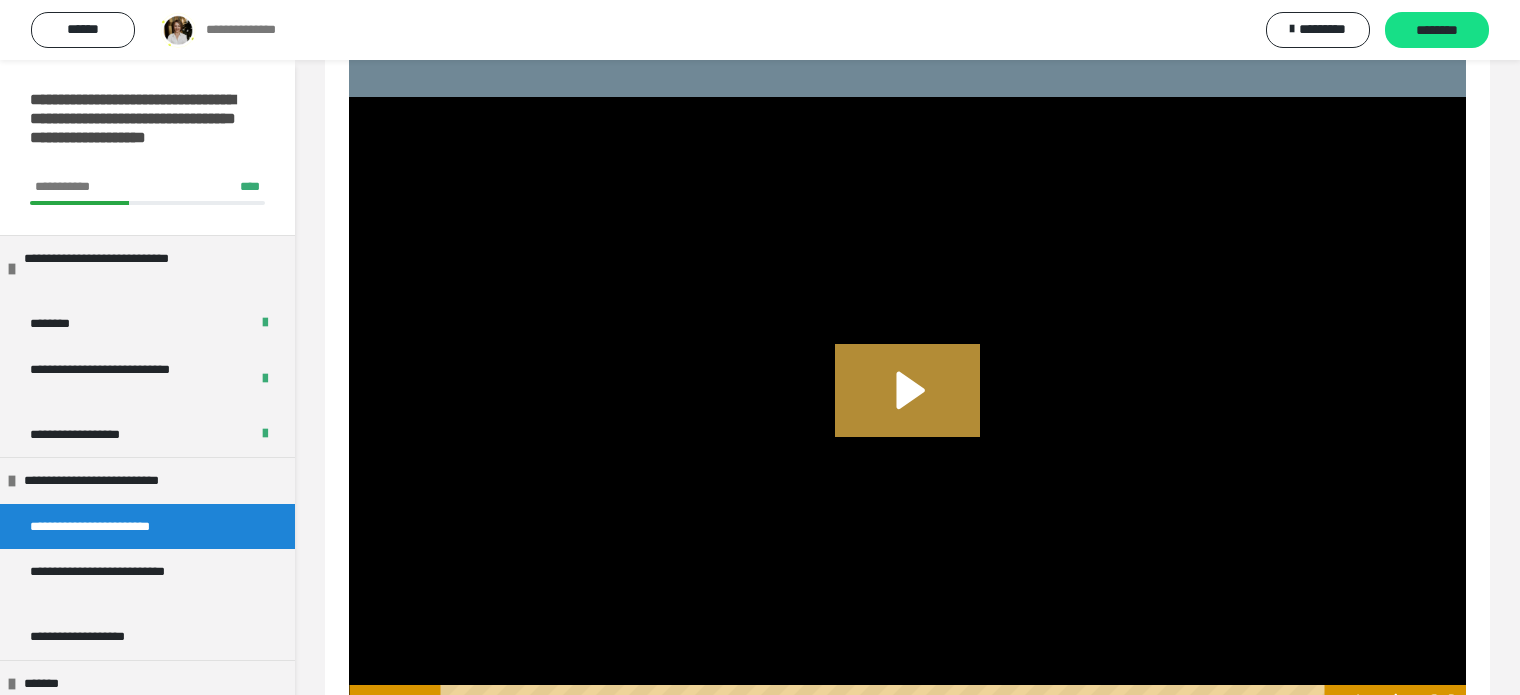 click 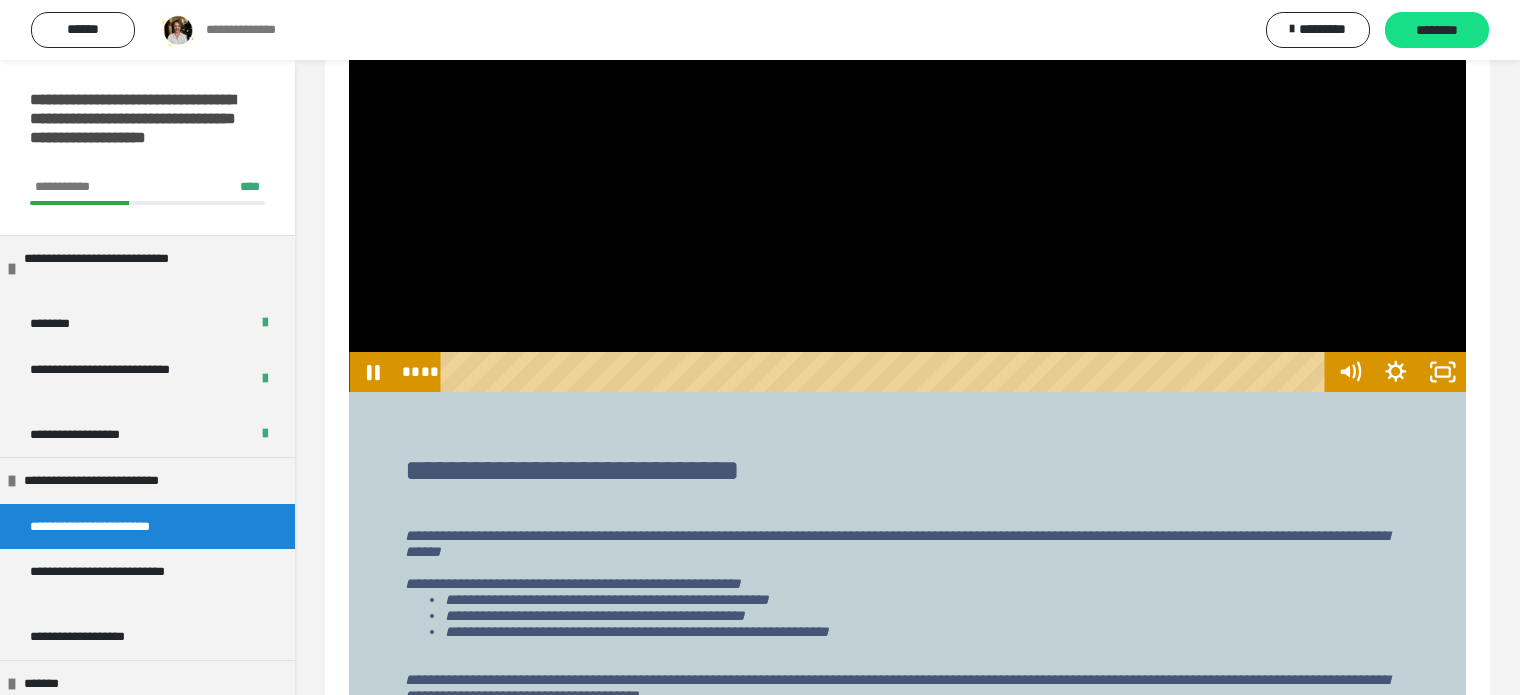 scroll, scrollTop: 998, scrollLeft: 0, axis: vertical 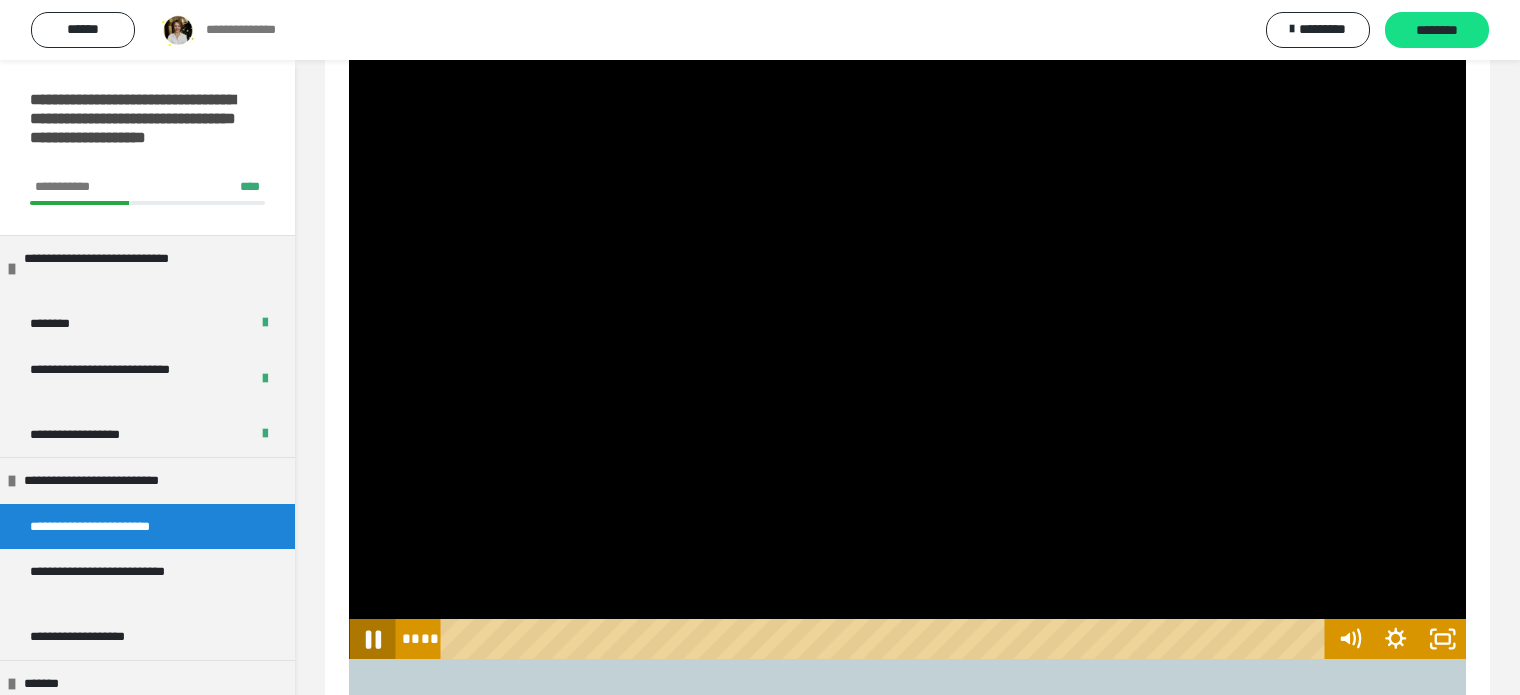 click 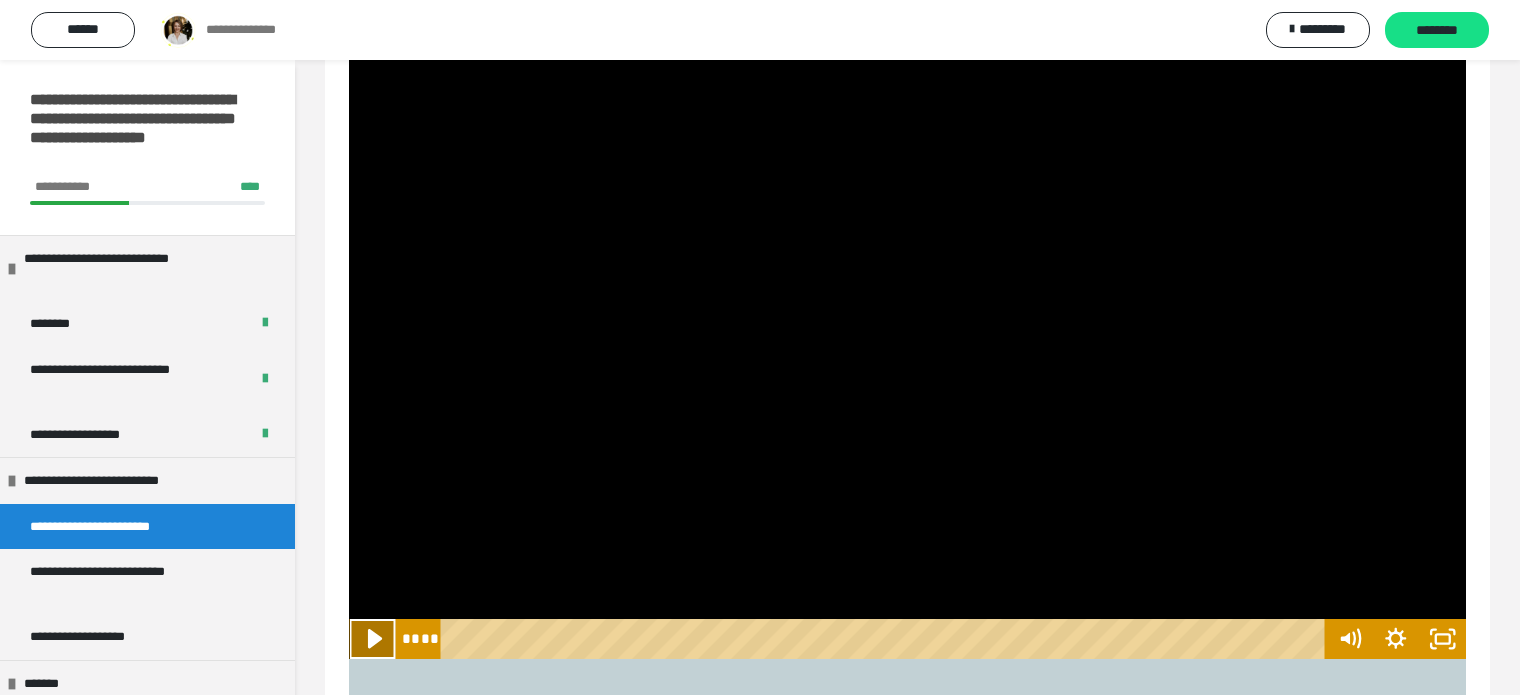 click 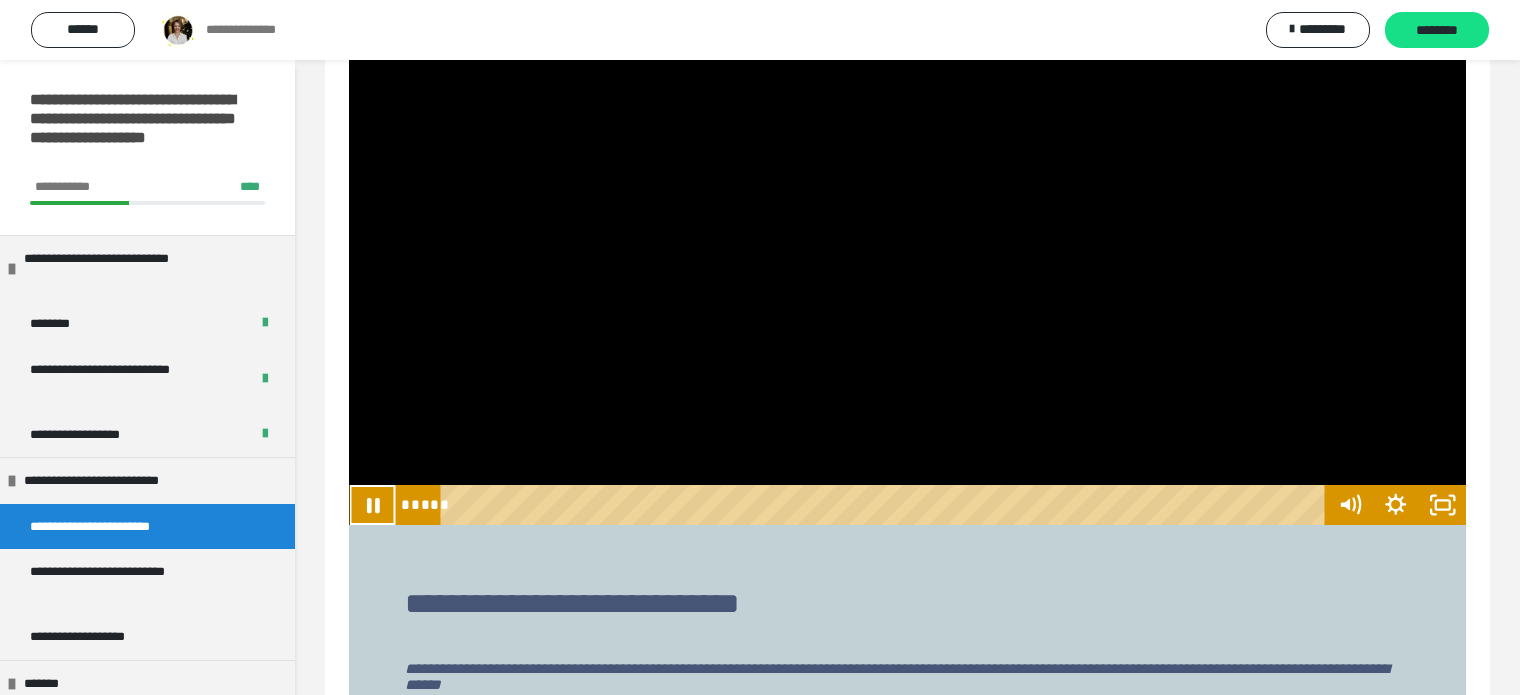scroll, scrollTop: 998, scrollLeft: 0, axis: vertical 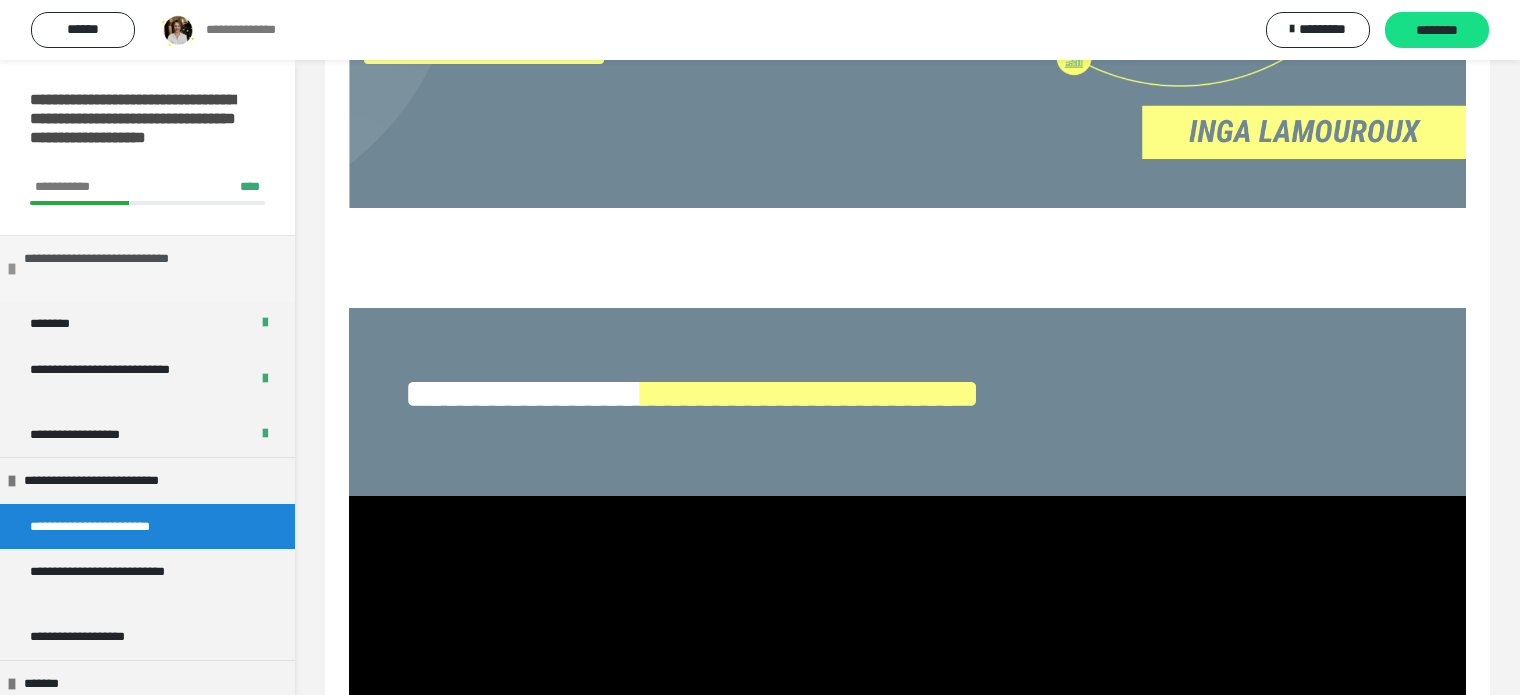 click on "**********" at bounding box center (144, 268) 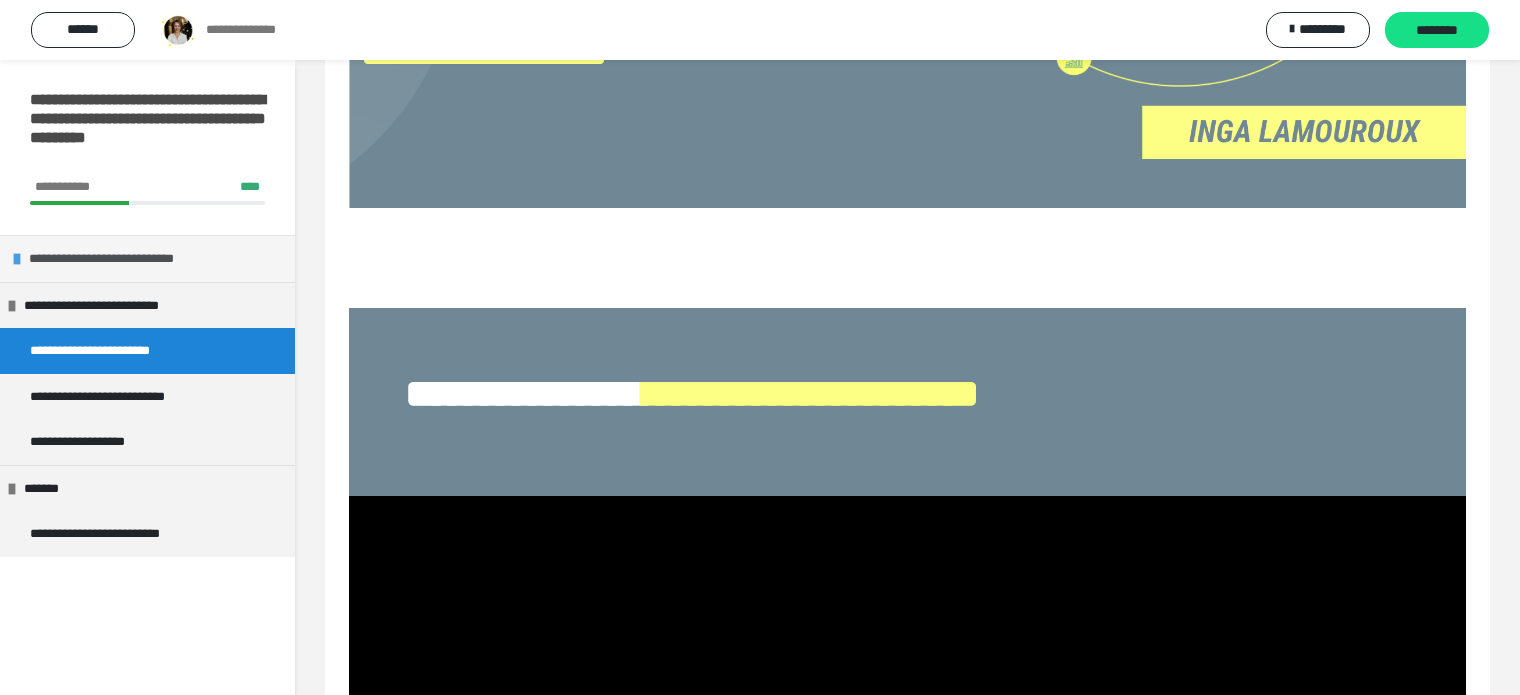 click on "**********" at bounding box center (151, 259) 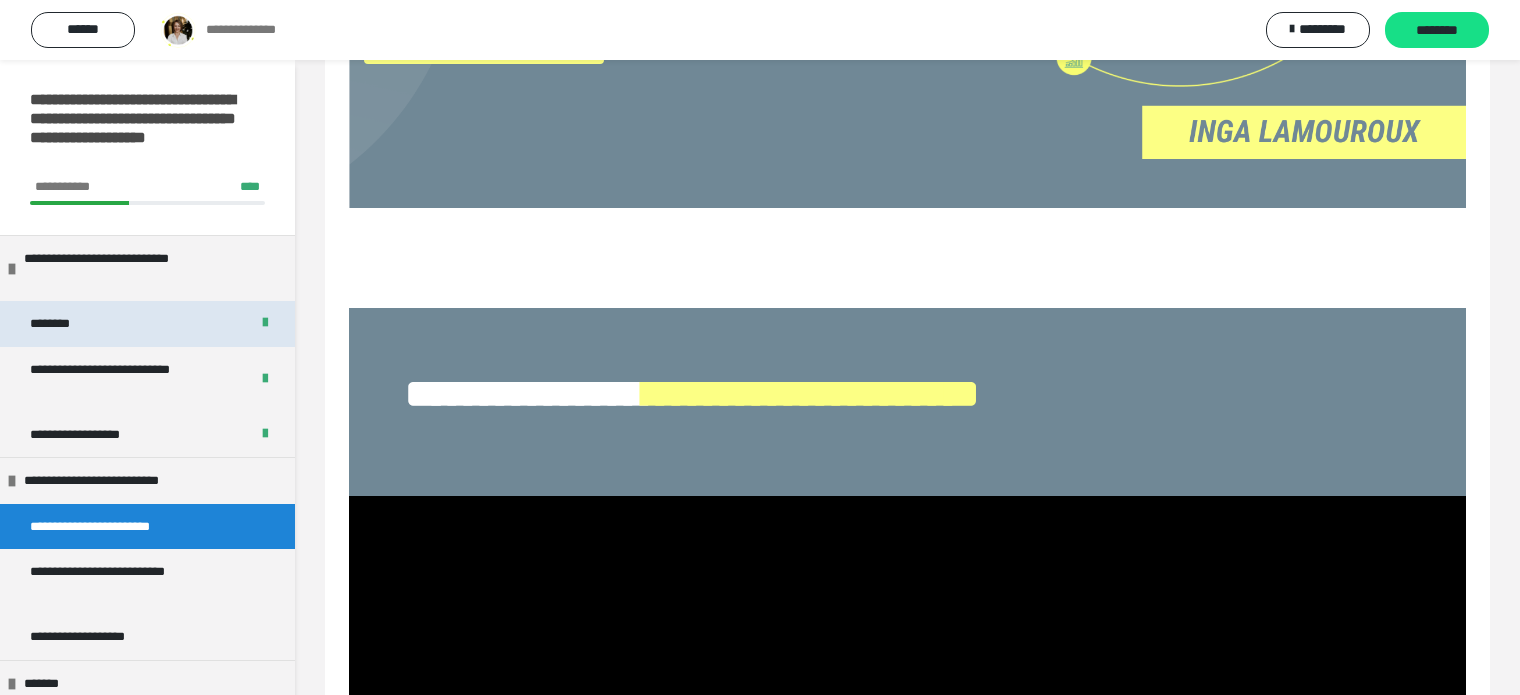 click on "********" at bounding box center [62, 324] 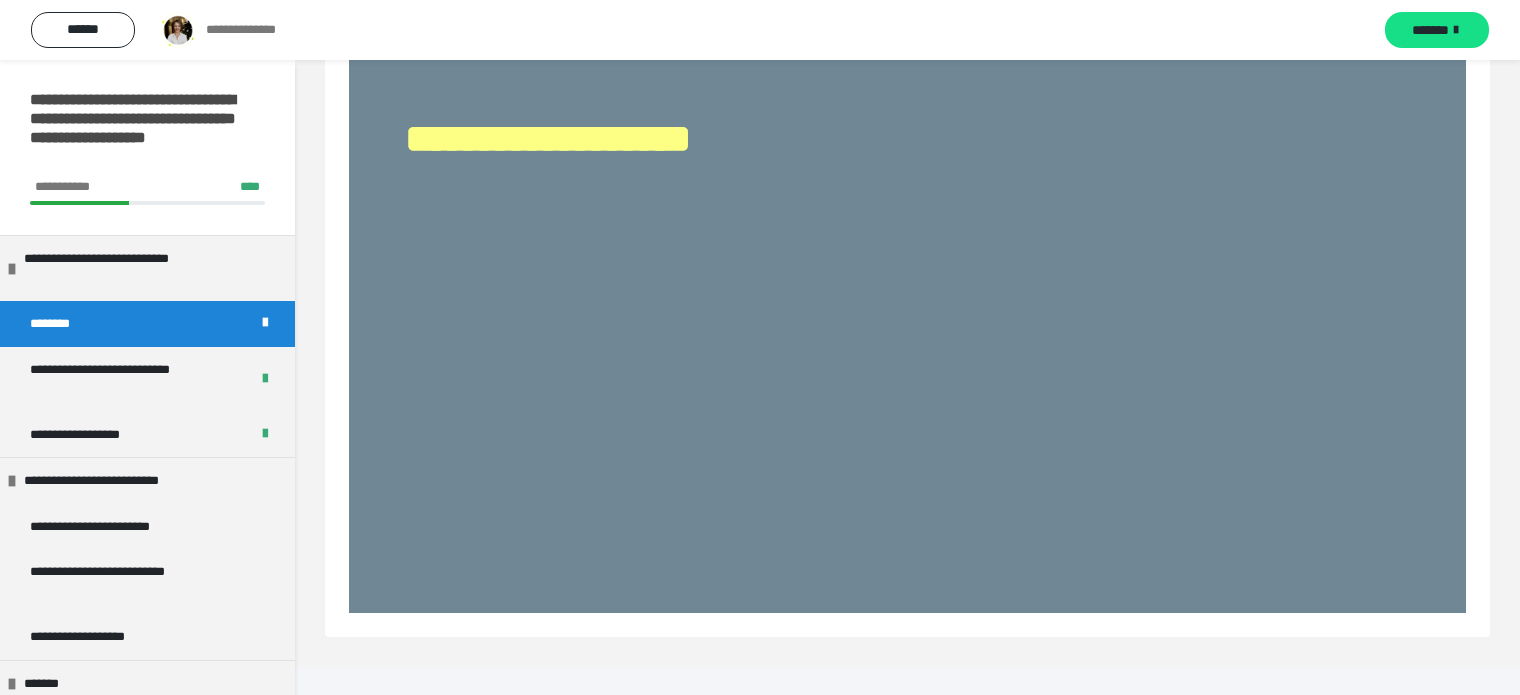 scroll, scrollTop: 2744, scrollLeft: 0, axis: vertical 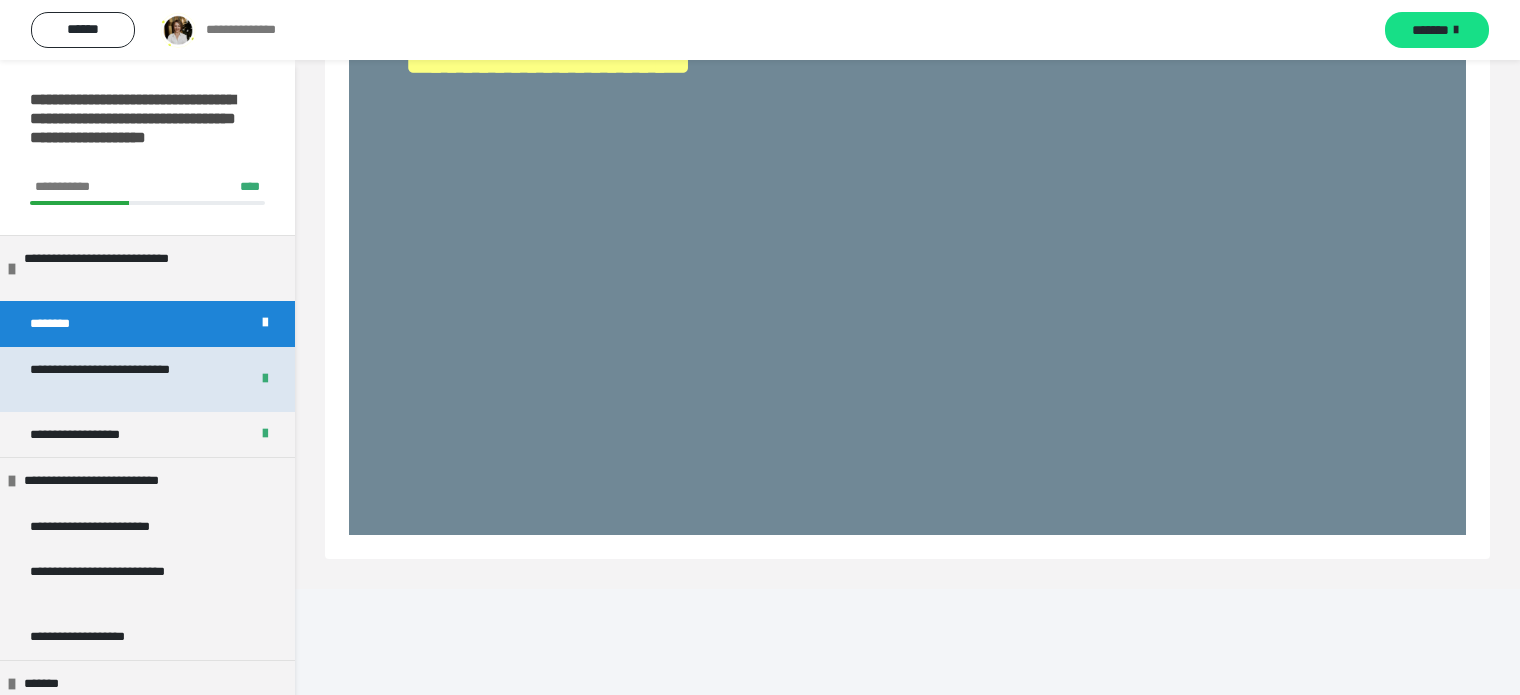 click on "**********" at bounding box center (124, 379) 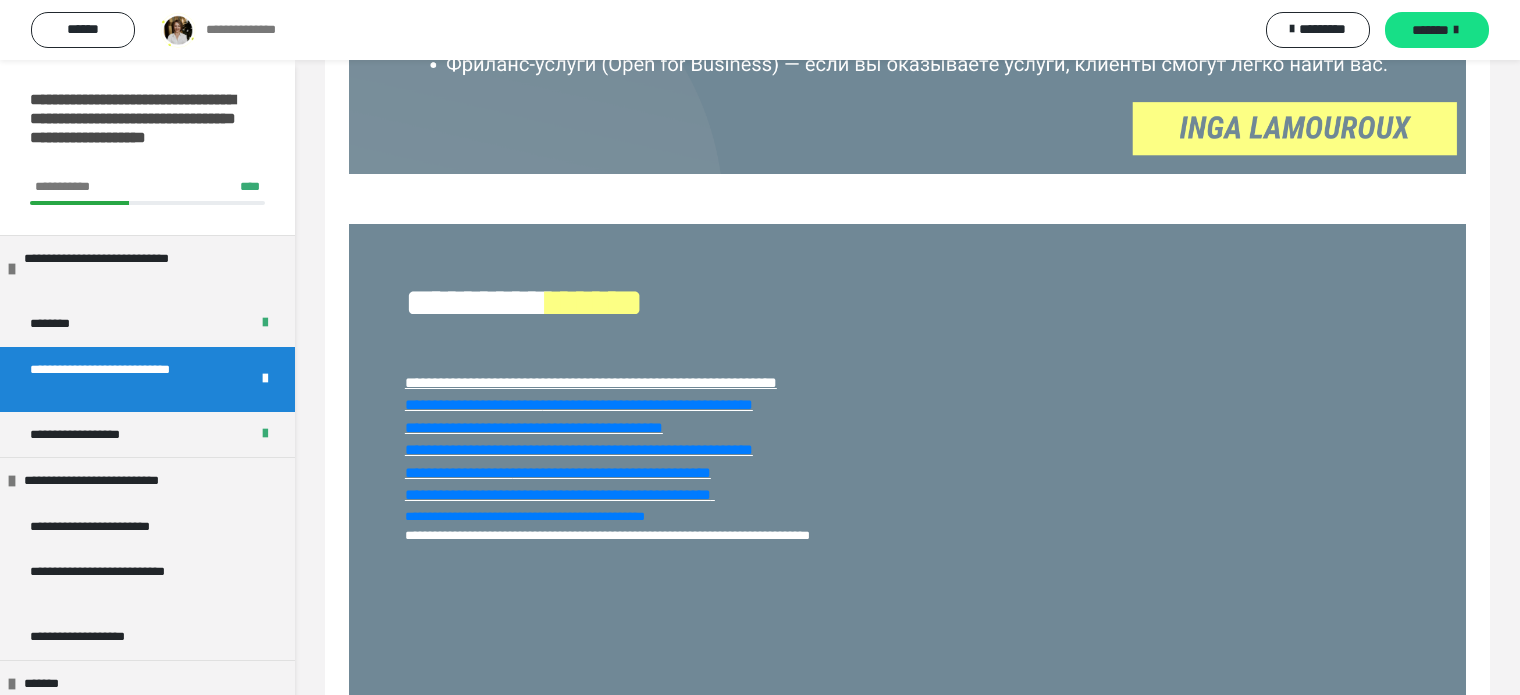 scroll, scrollTop: 3677, scrollLeft: 0, axis: vertical 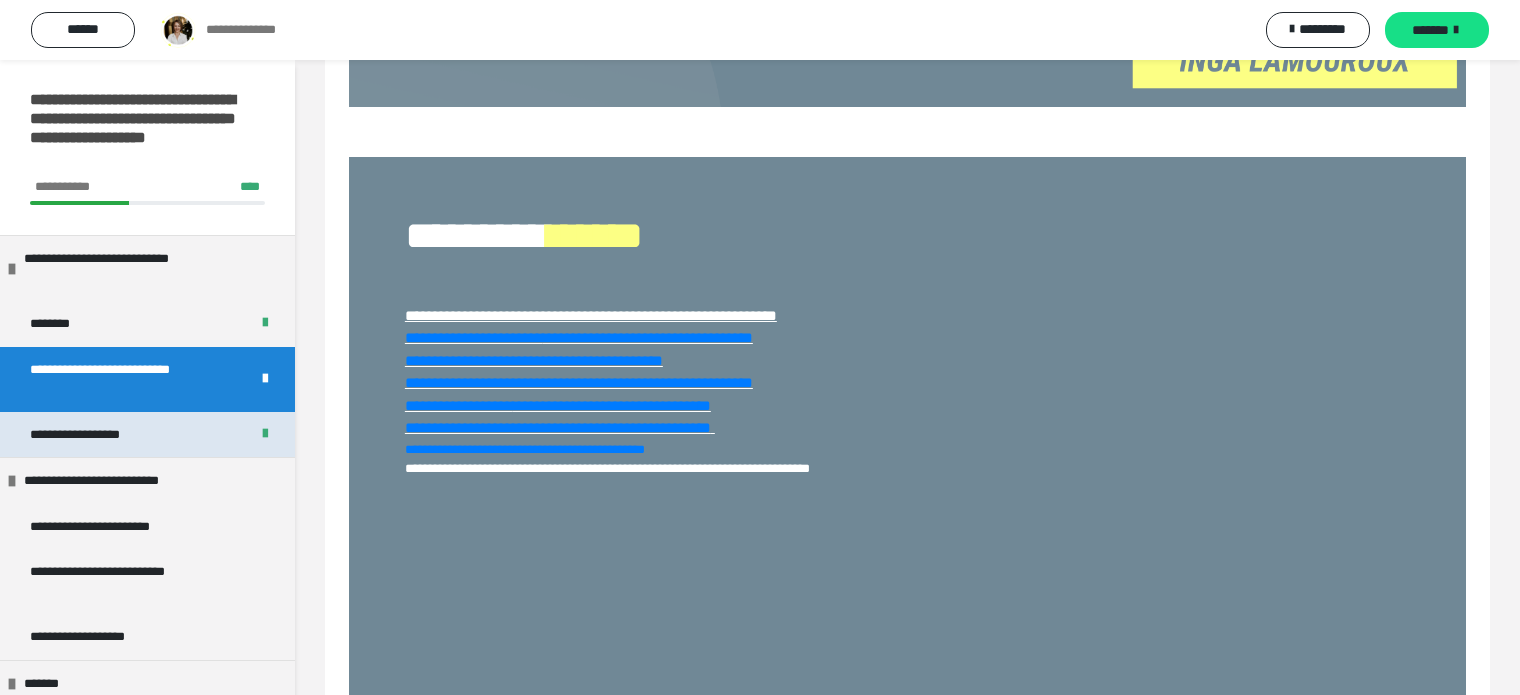 click on "**********" at bounding box center [104, 435] 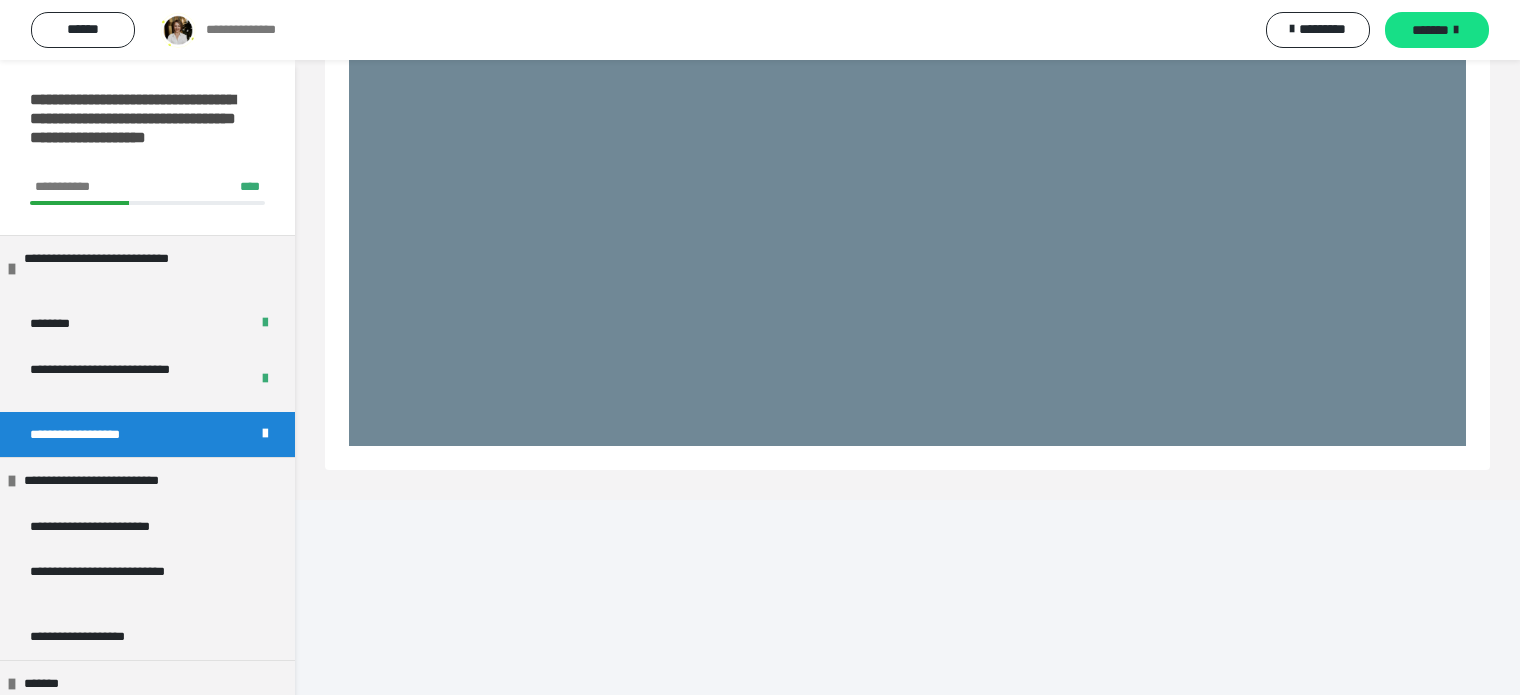 scroll, scrollTop: 3249, scrollLeft: 0, axis: vertical 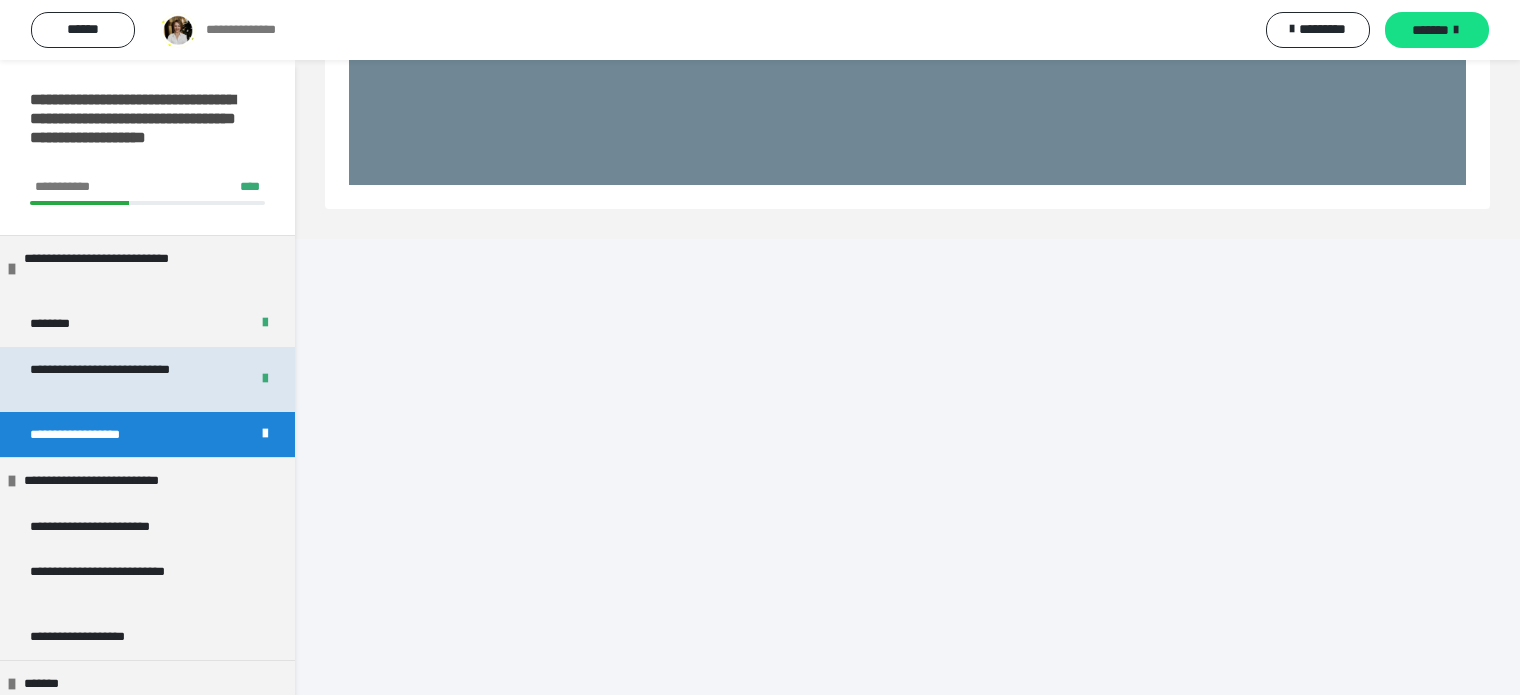 click on "**********" at bounding box center [124, 379] 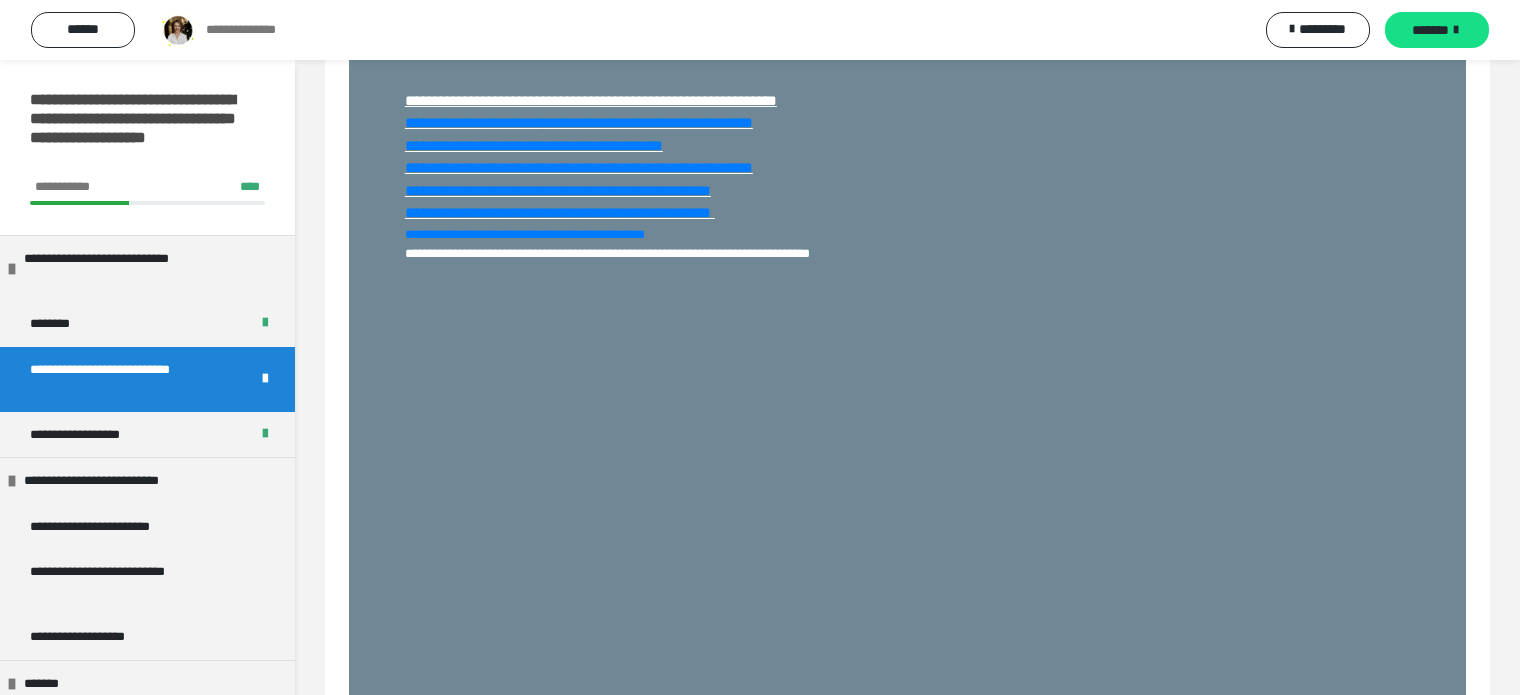 scroll, scrollTop: 4225, scrollLeft: 0, axis: vertical 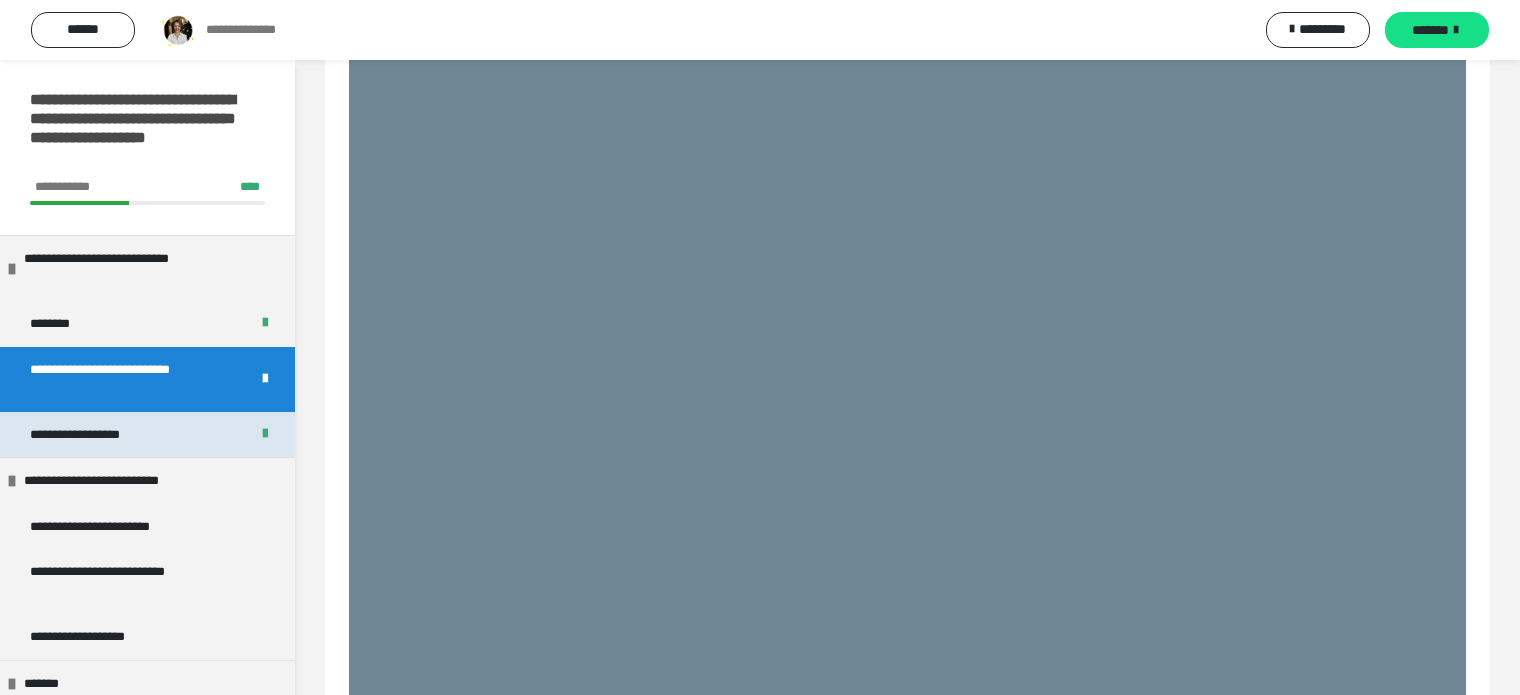 click on "**********" at bounding box center [104, 435] 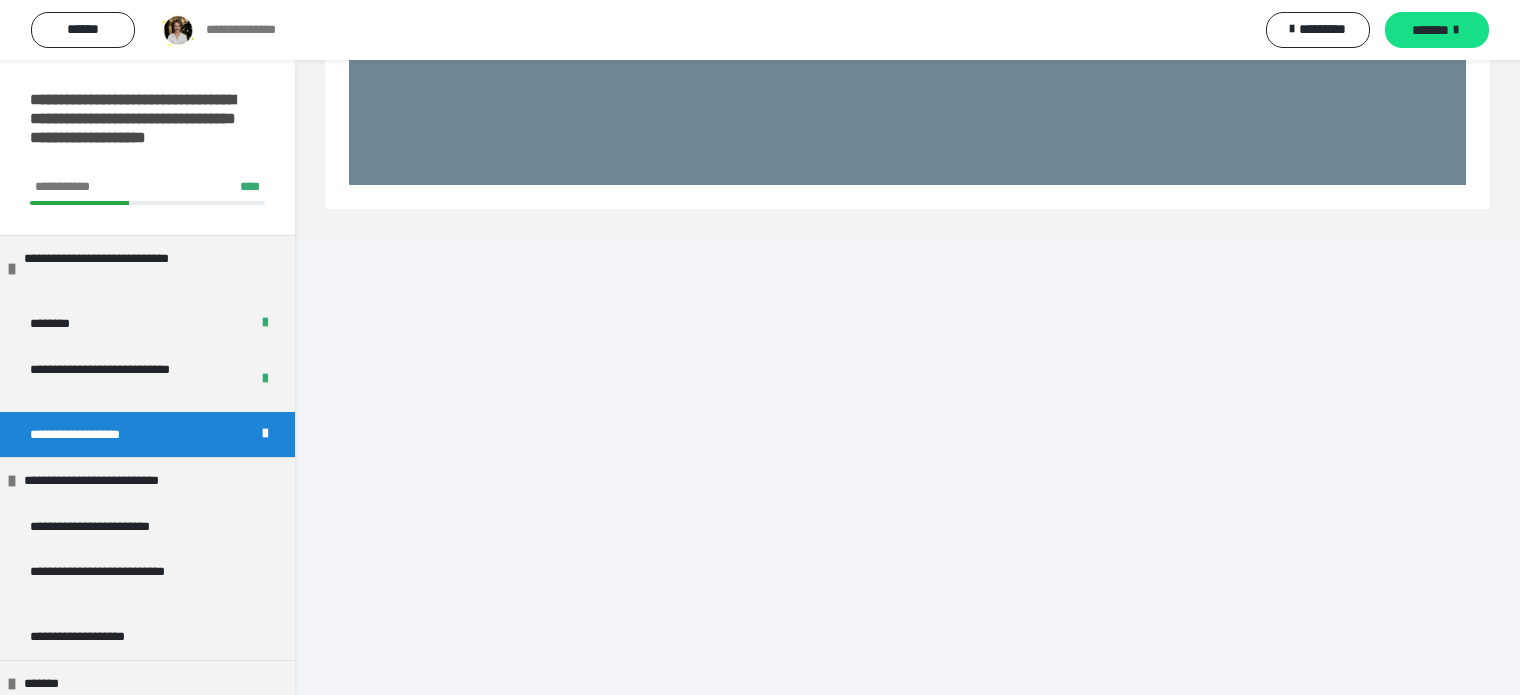 scroll, scrollTop: 3116, scrollLeft: 0, axis: vertical 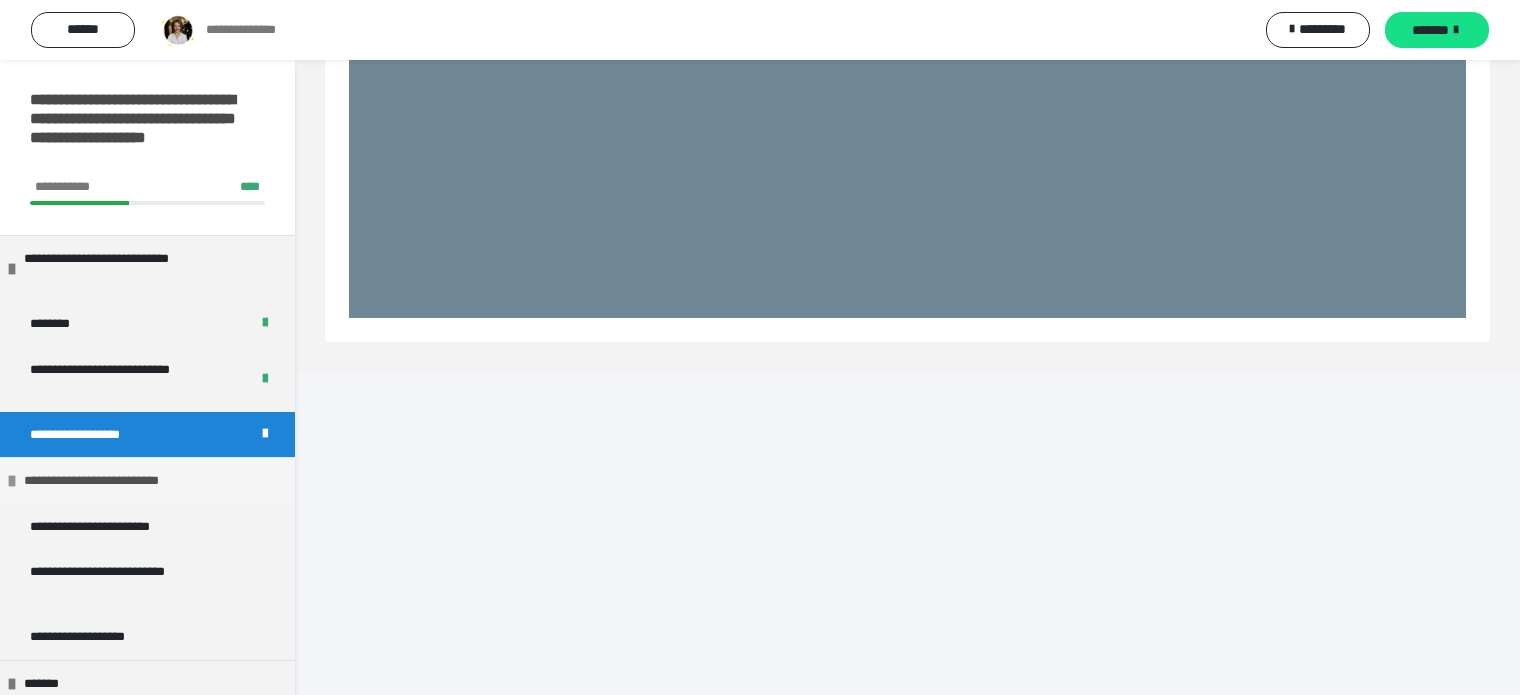 click on "**********" at bounding box center (133, 481) 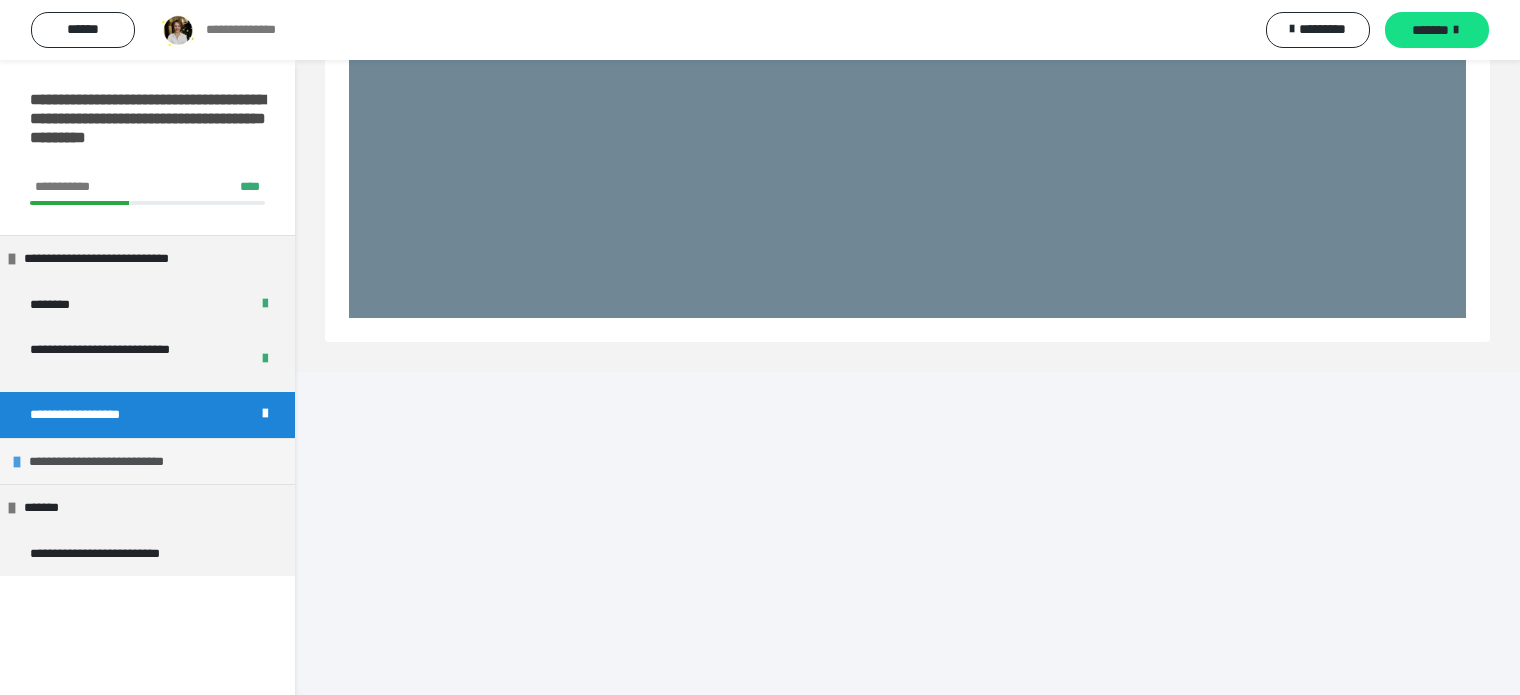 click on "**********" at bounding box center (138, 462) 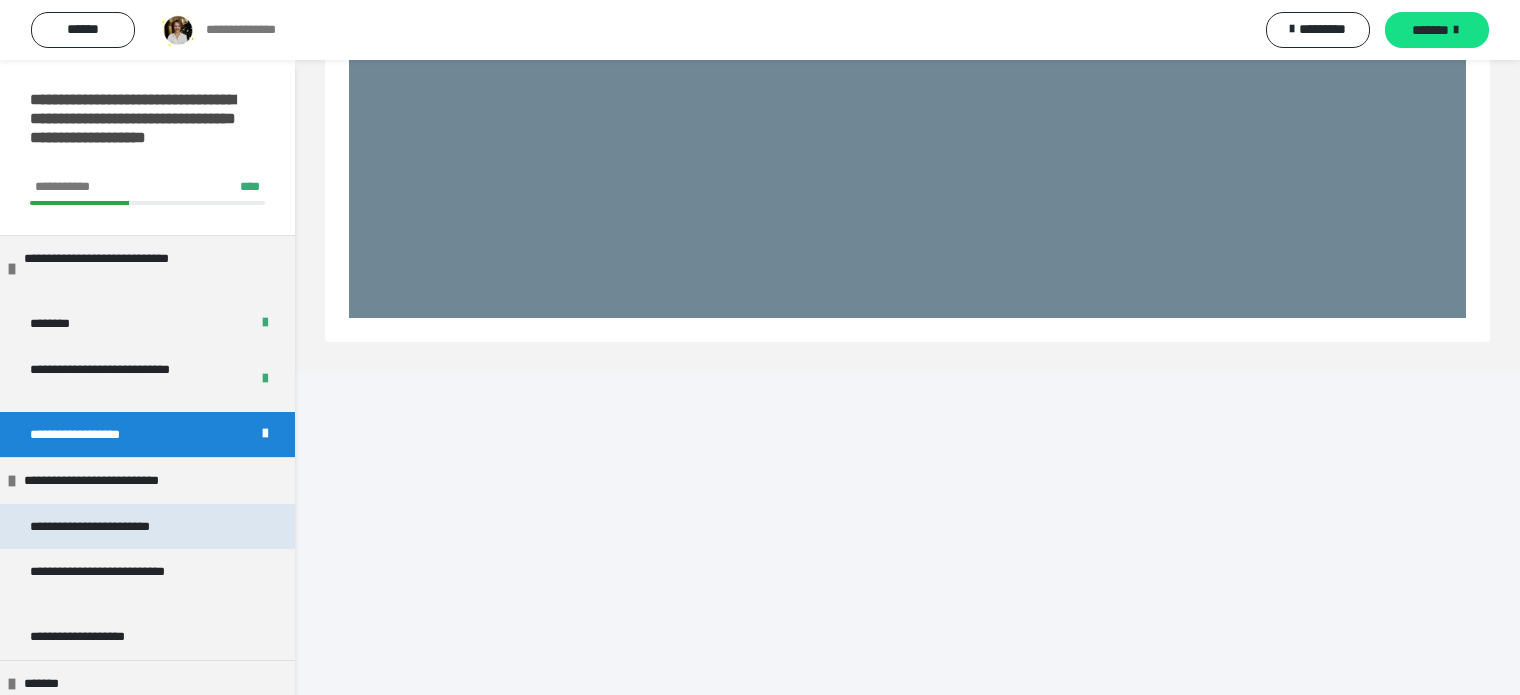 click on "**********" at bounding box center (121, 527) 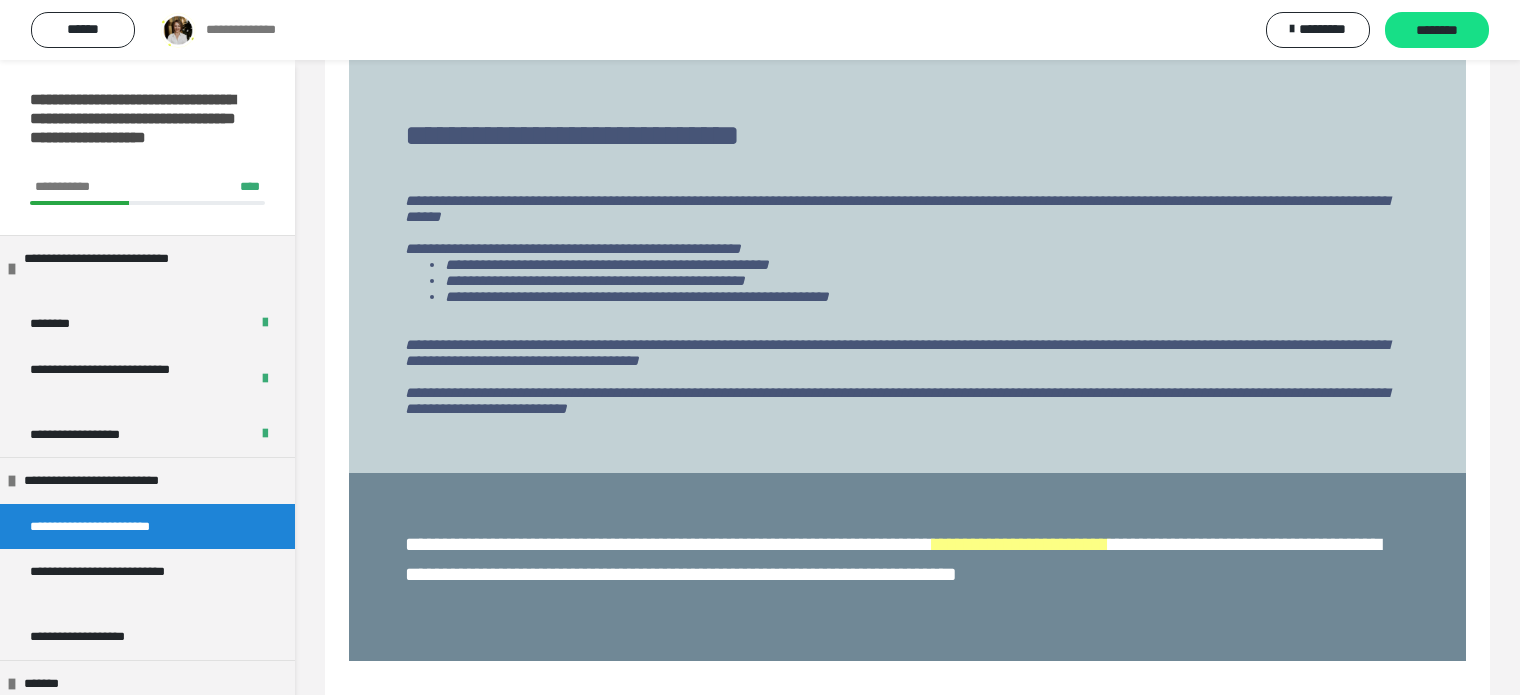 scroll, scrollTop: 1533, scrollLeft: 0, axis: vertical 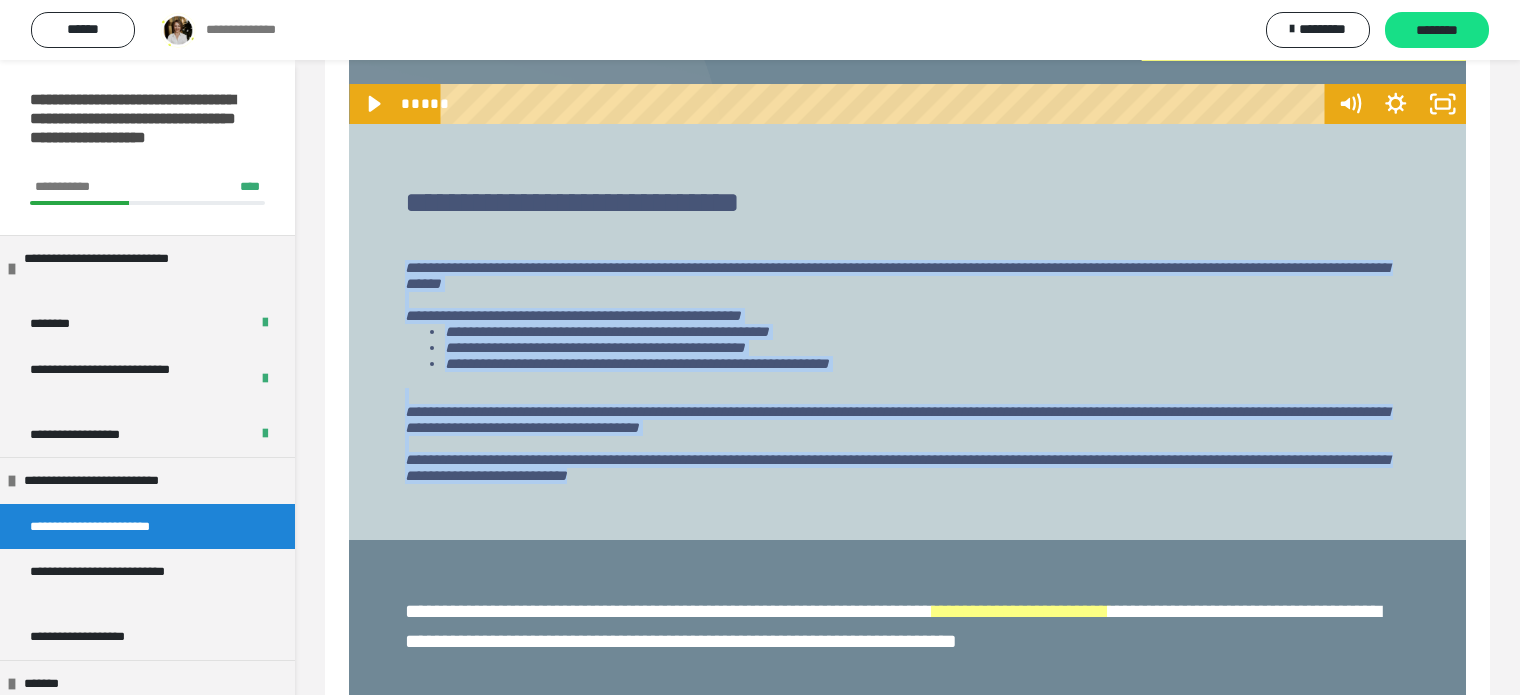 drag, startPoint x: 405, startPoint y: 268, endPoint x: 1213, endPoint y: 524, distance: 847.5848 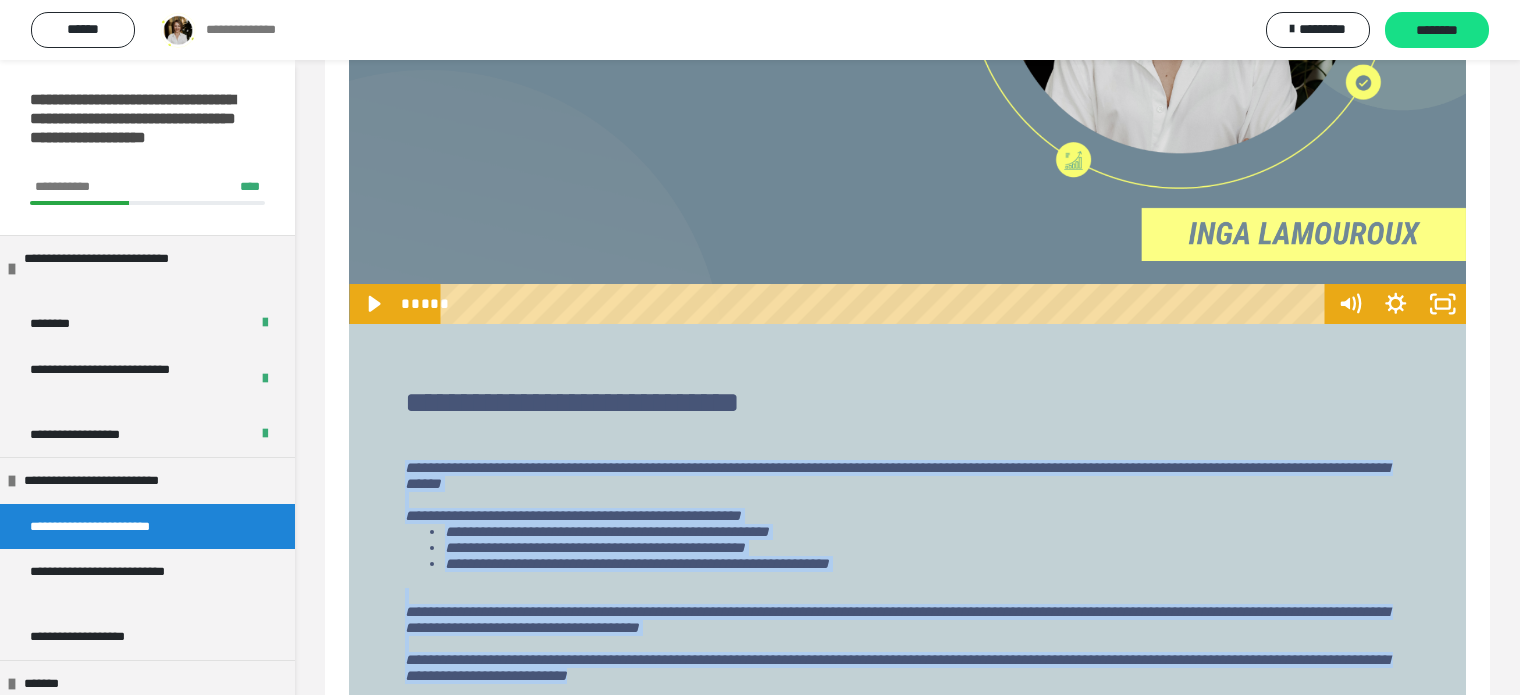 scroll, scrollTop: 1133, scrollLeft: 0, axis: vertical 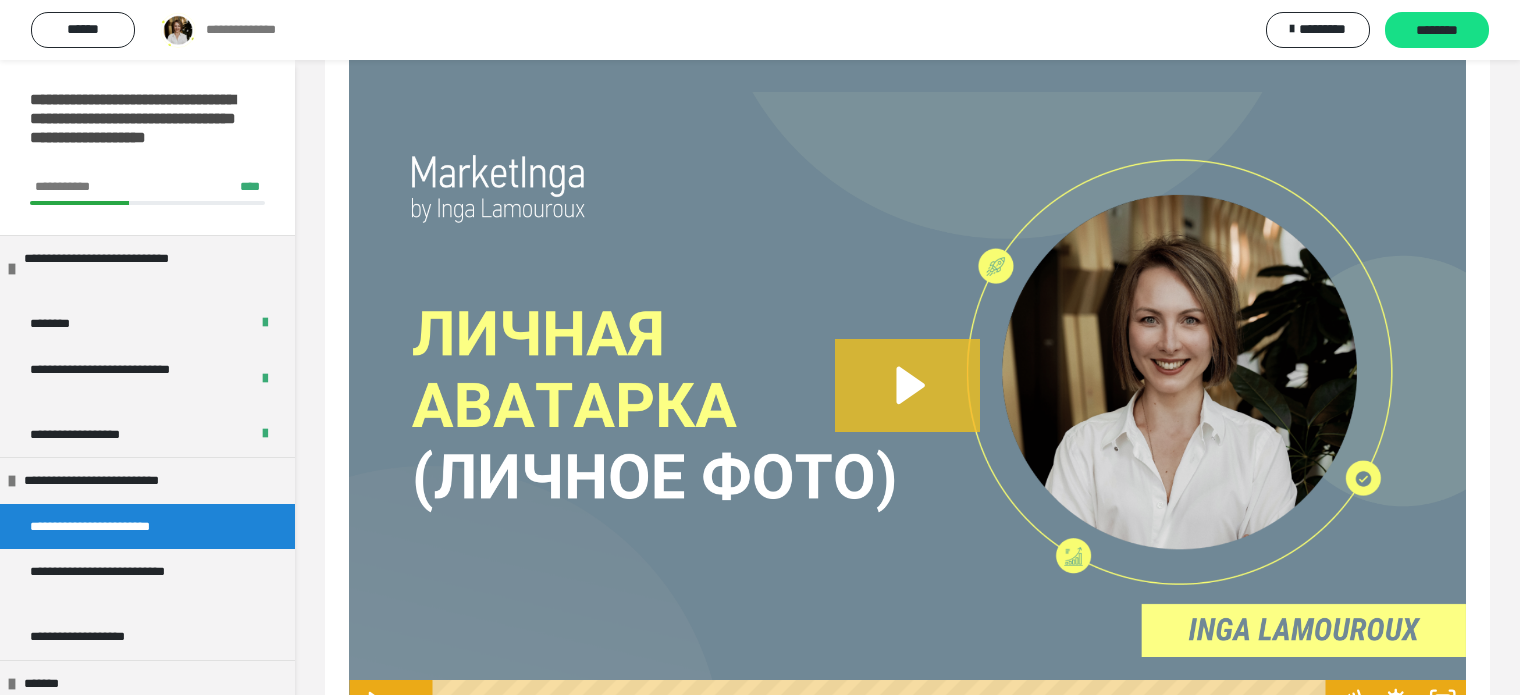 click 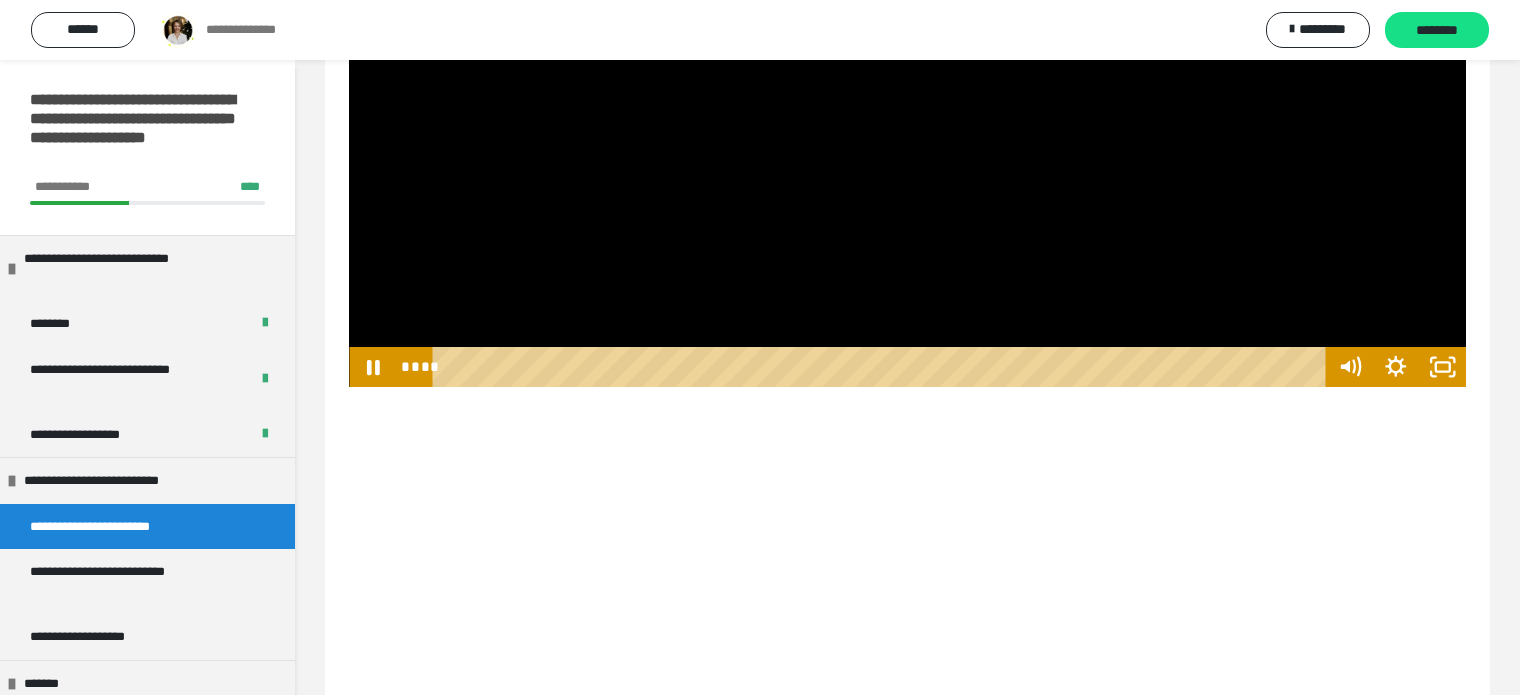 scroll, scrollTop: 2933, scrollLeft: 0, axis: vertical 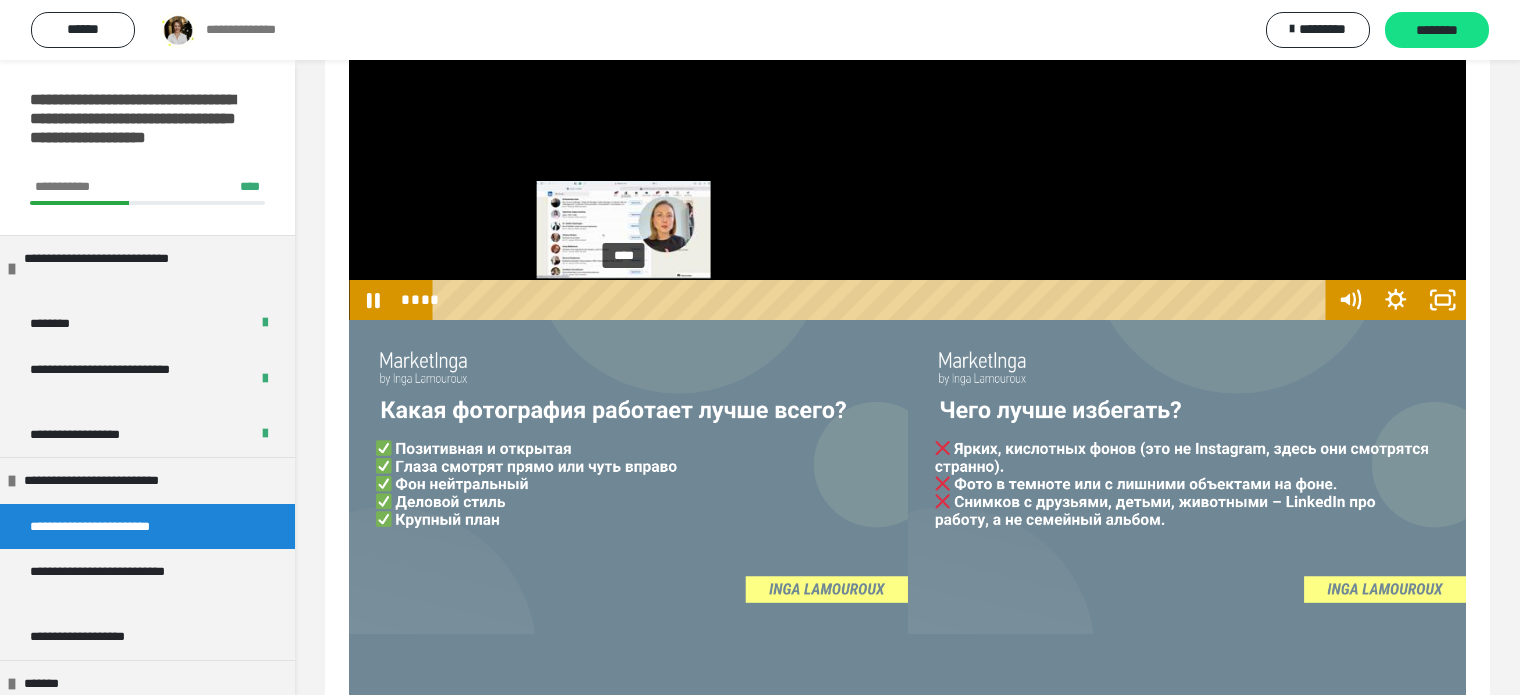 click on "****" at bounding box center (882, 300) 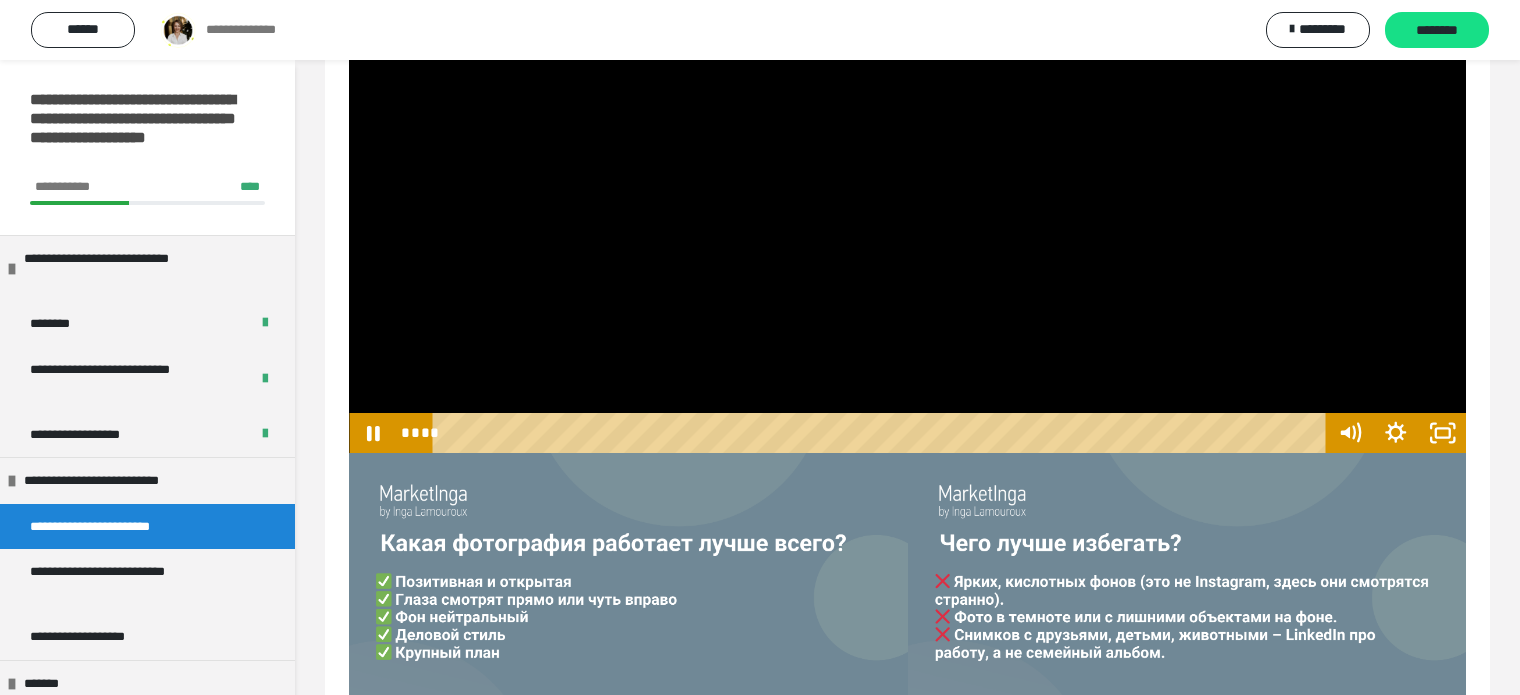 scroll, scrollTop: 2733, scrollLeft: 0, axis: vertical 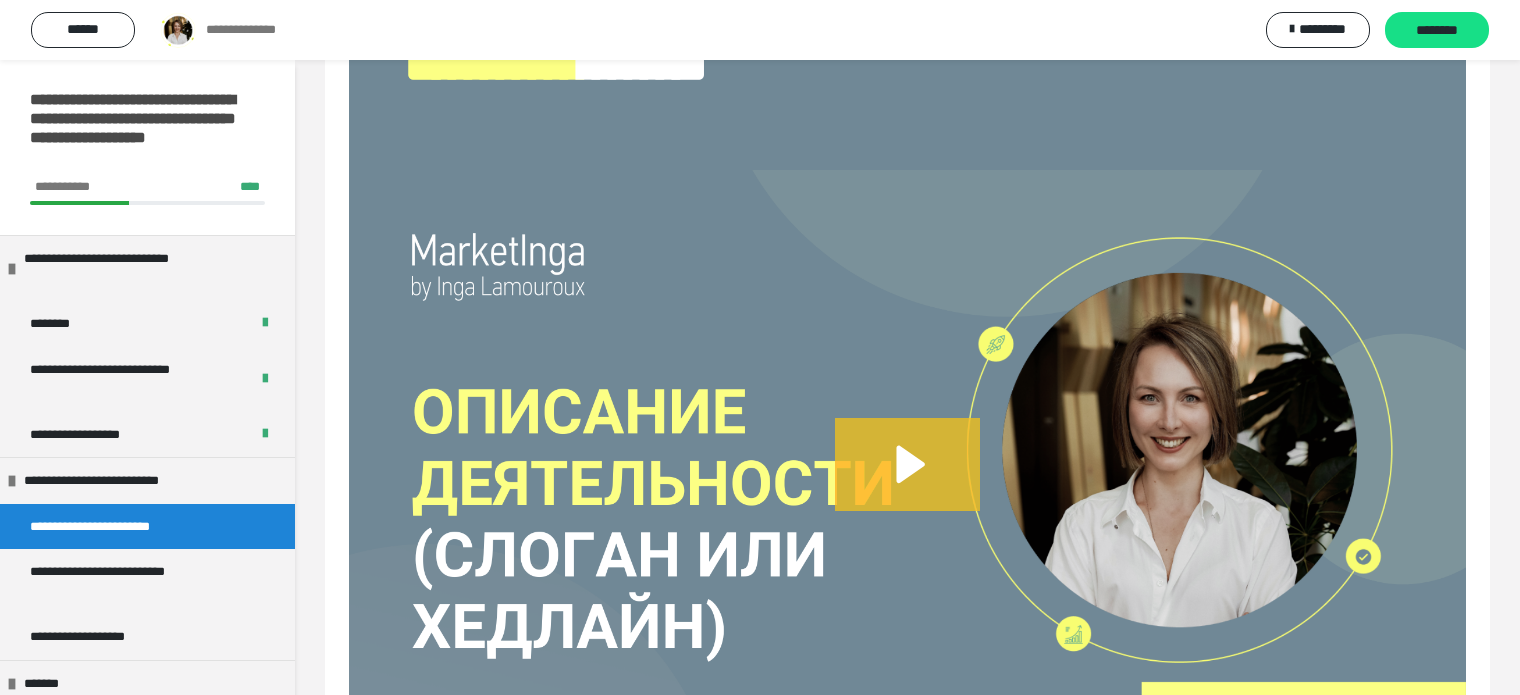 click 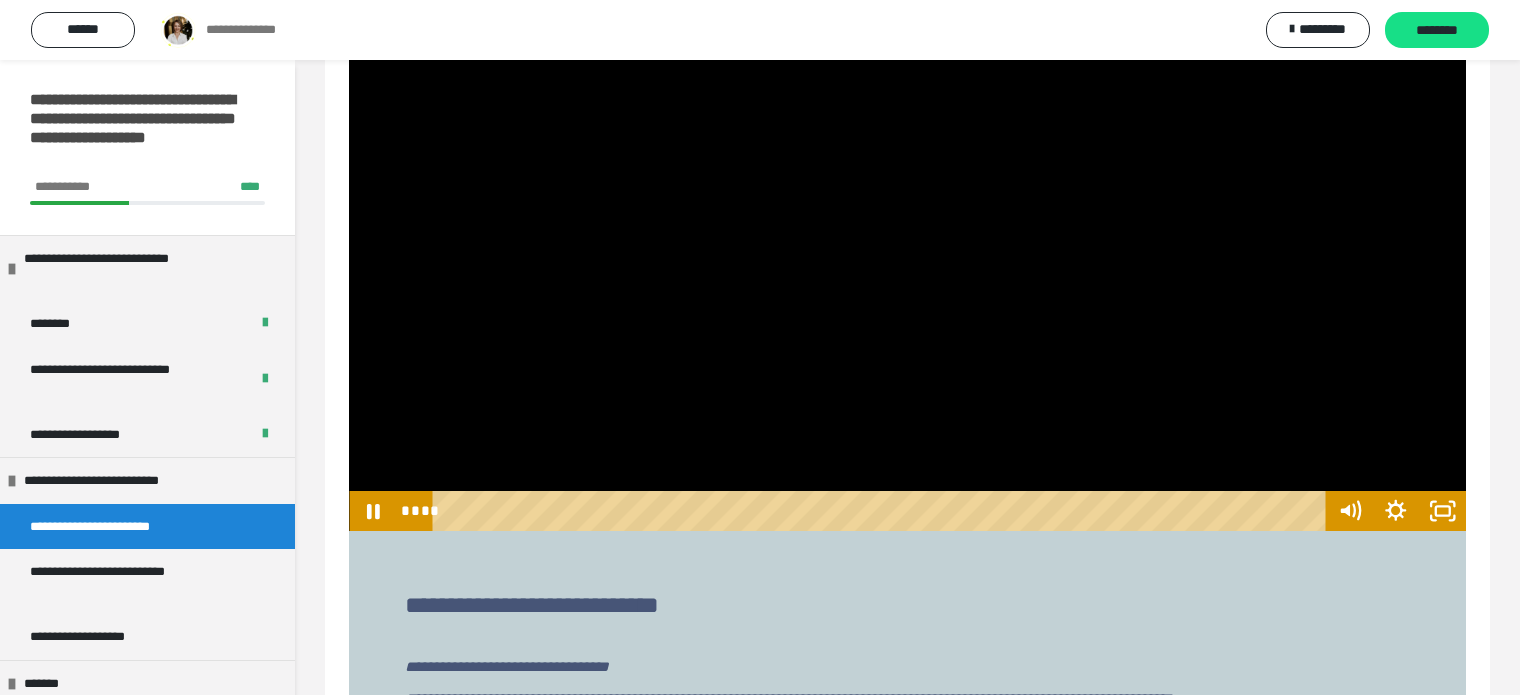 scroll, scrollTop: 4133, scrollLeft: 0, axis: vertical 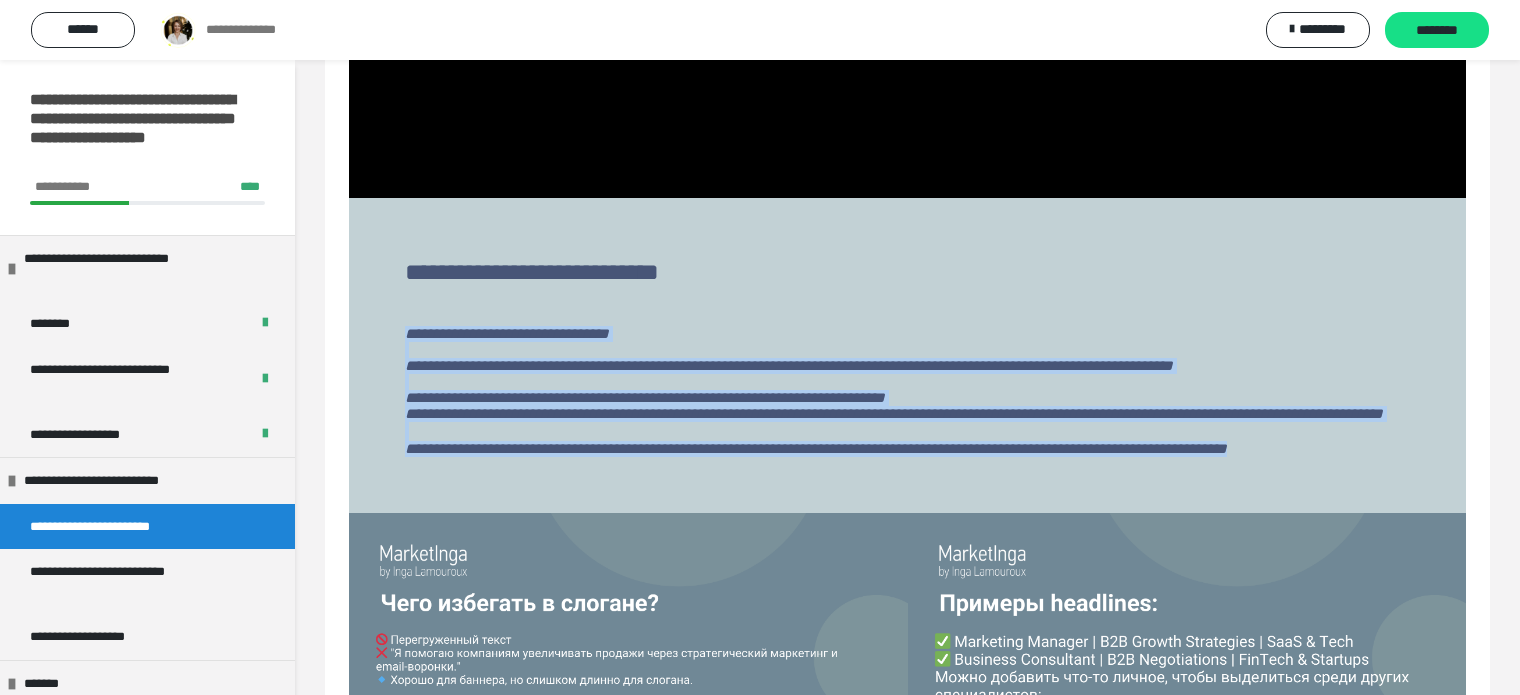 drag, startPoint x: 401, startPoint y: 376, endPoint x: 707, endPoint y: 567, distance: 360.71735 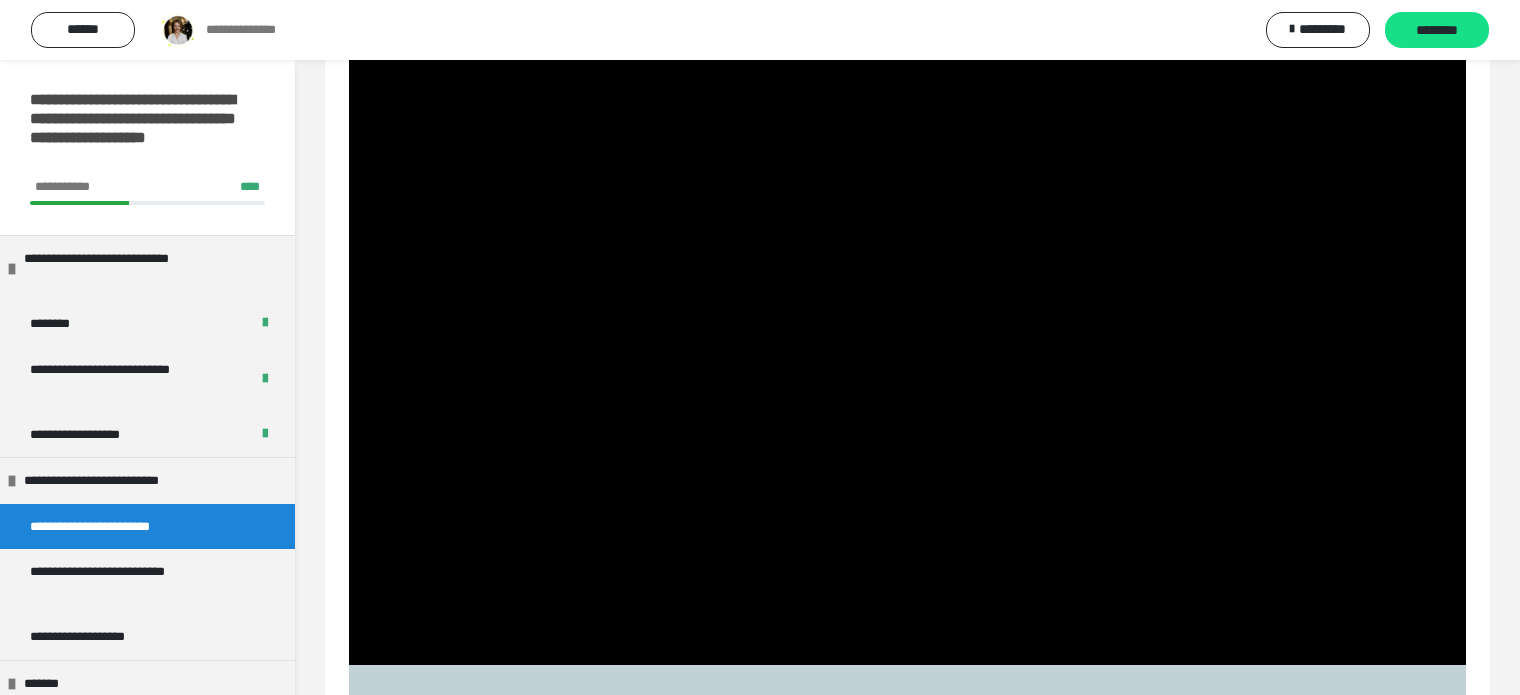 scroll, scrollTop: 4133, scrollLeft: 0, axis: vertical 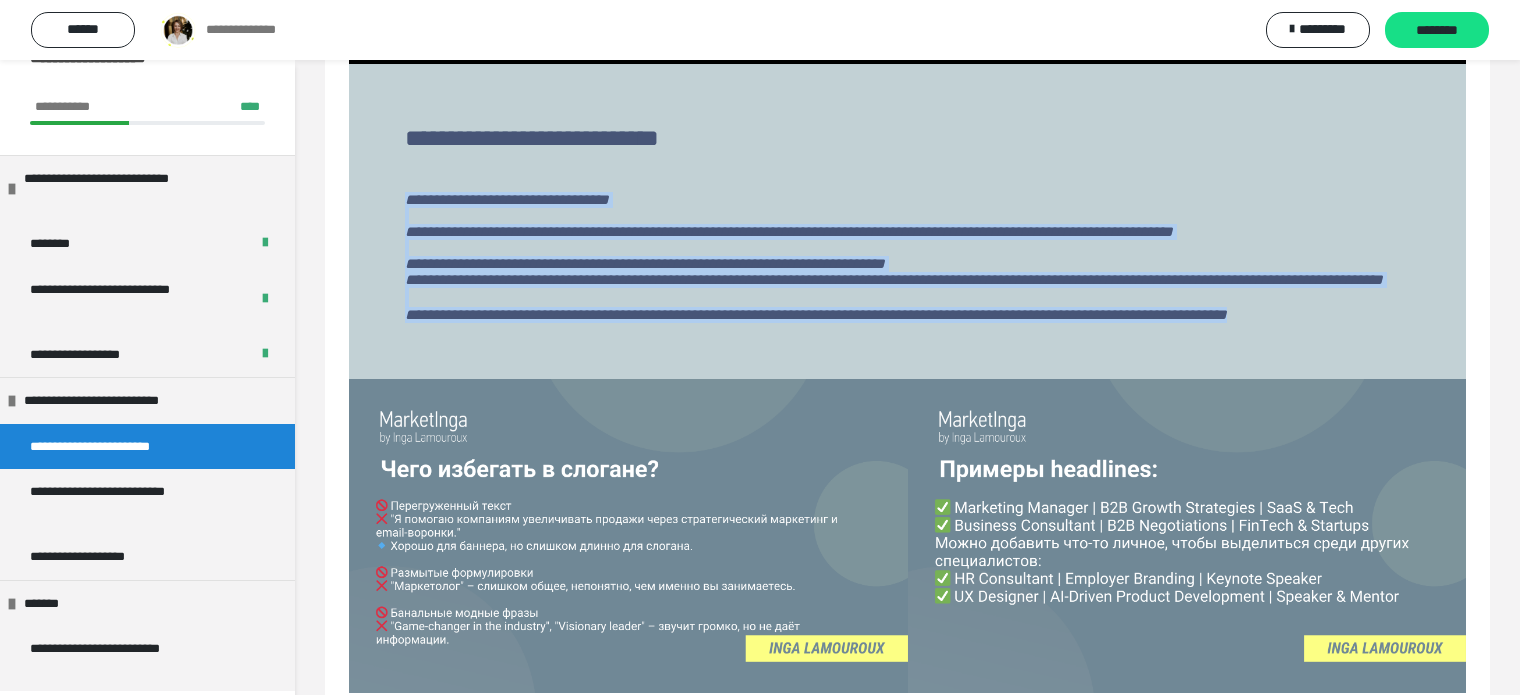copy on "**********" 